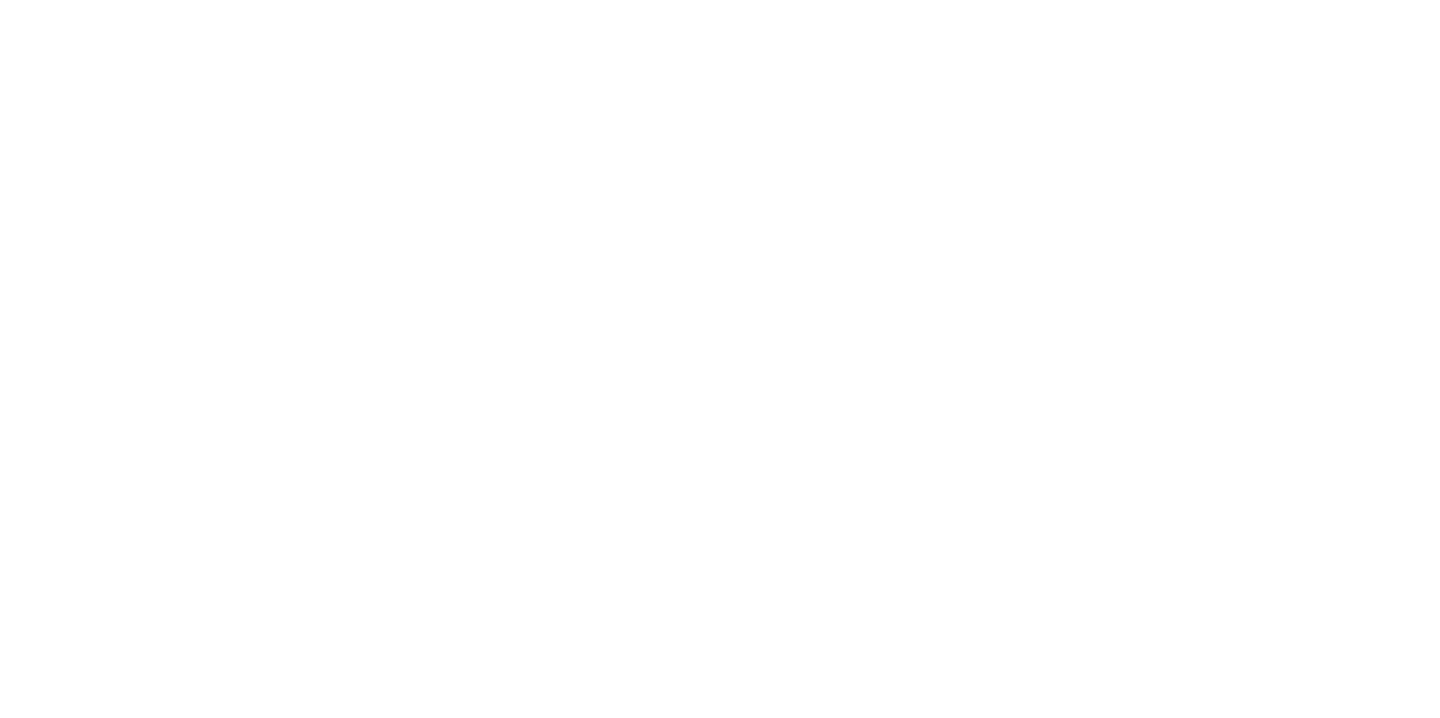 scroll, scrollTop: 0, scrollLeft: 0, axis: both 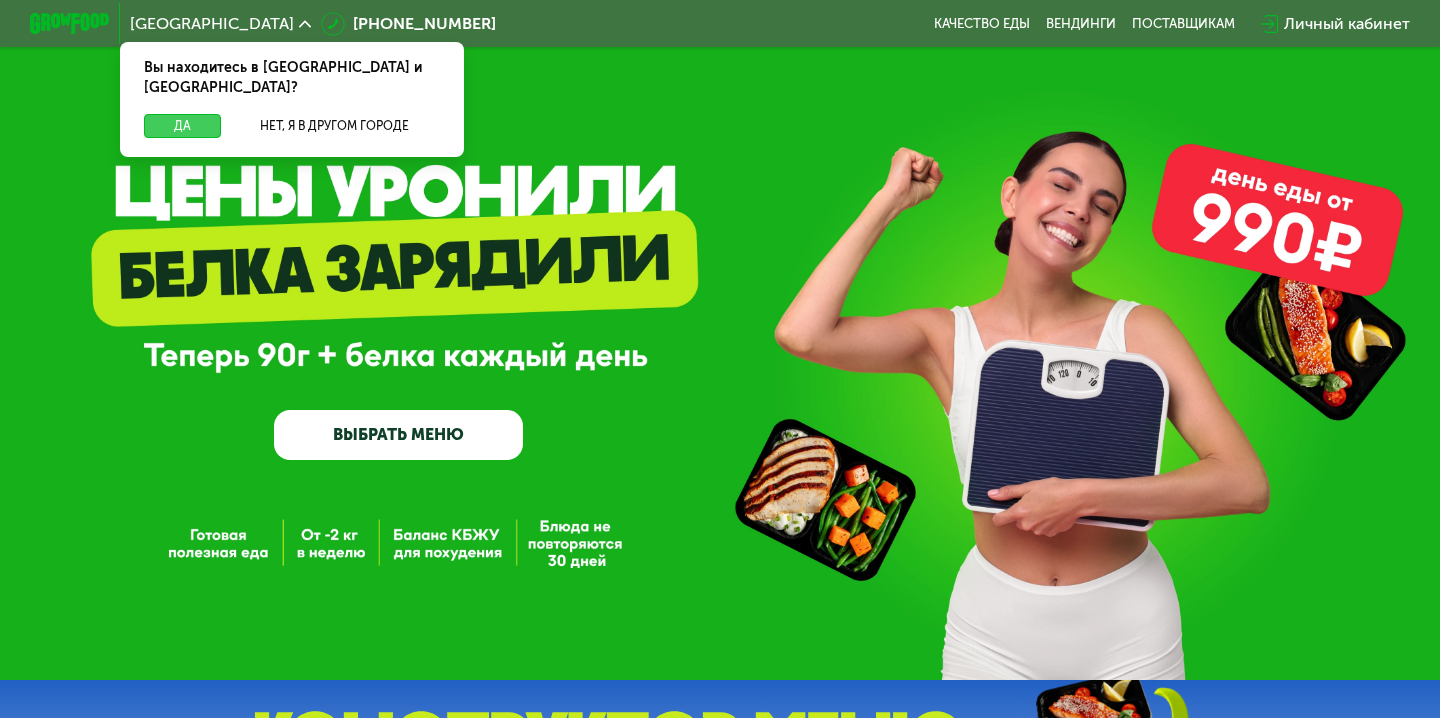 click on "Да" at bounding box center (182, 126) 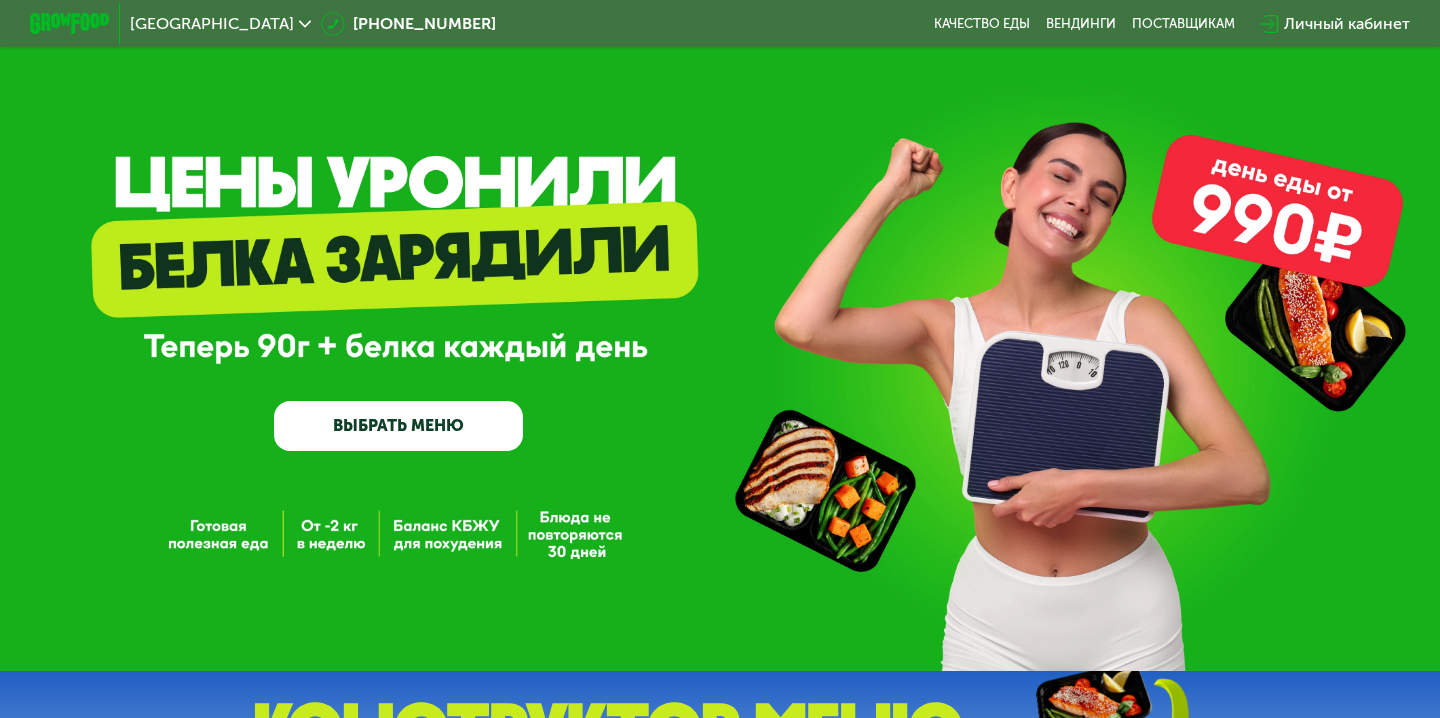 scroll, scrollTop: 0, scrollLeft: 0, axis: both 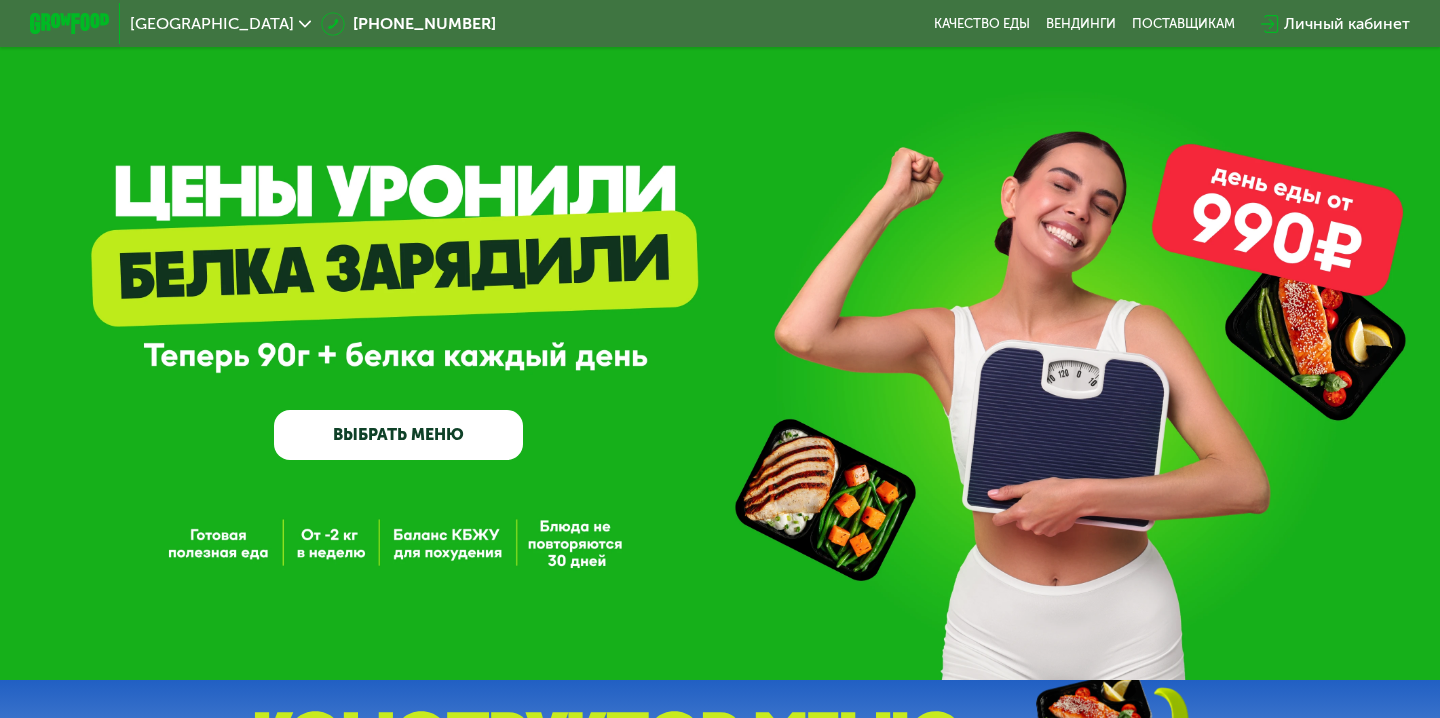 click on "ВЫБРАТЬ МЕНЮ" at bounding box center [398, 435] 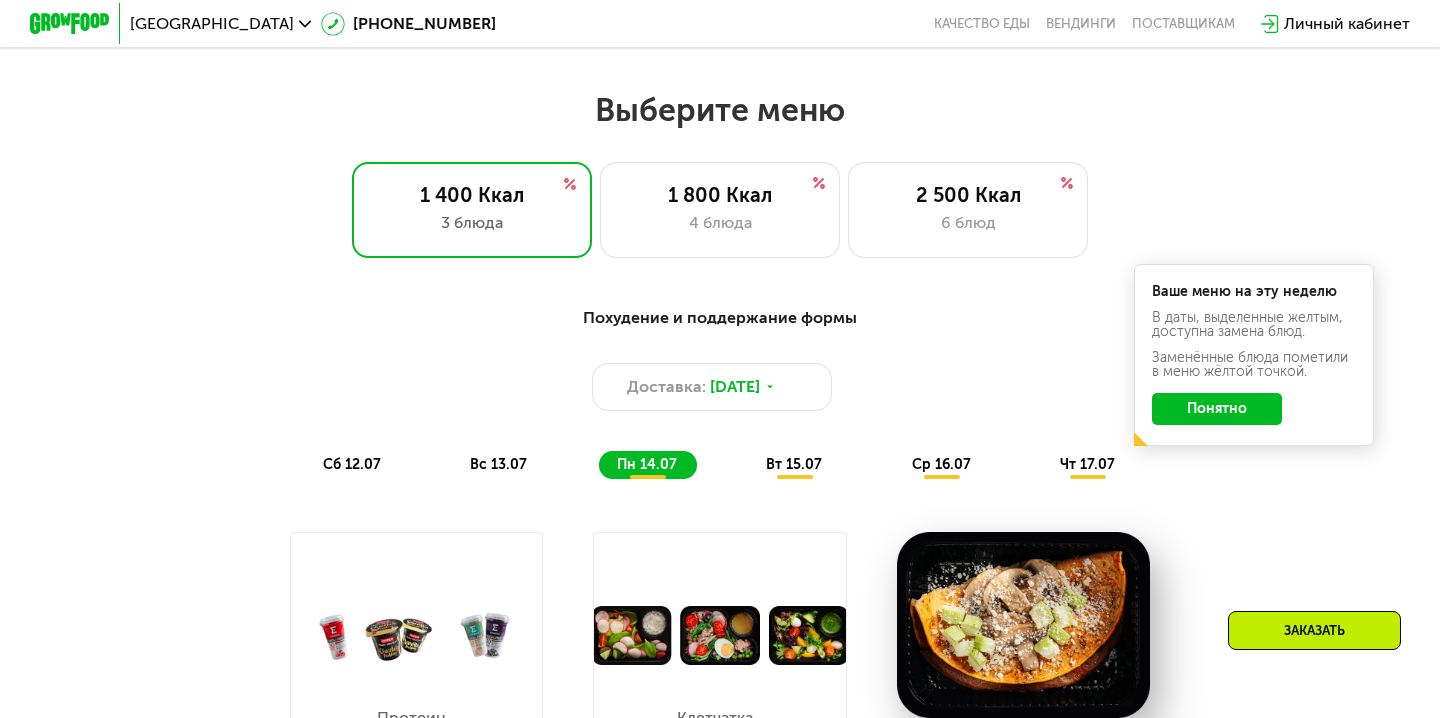 scroll, scrollTop: 802, scrollLeft: 0, axis: vertical 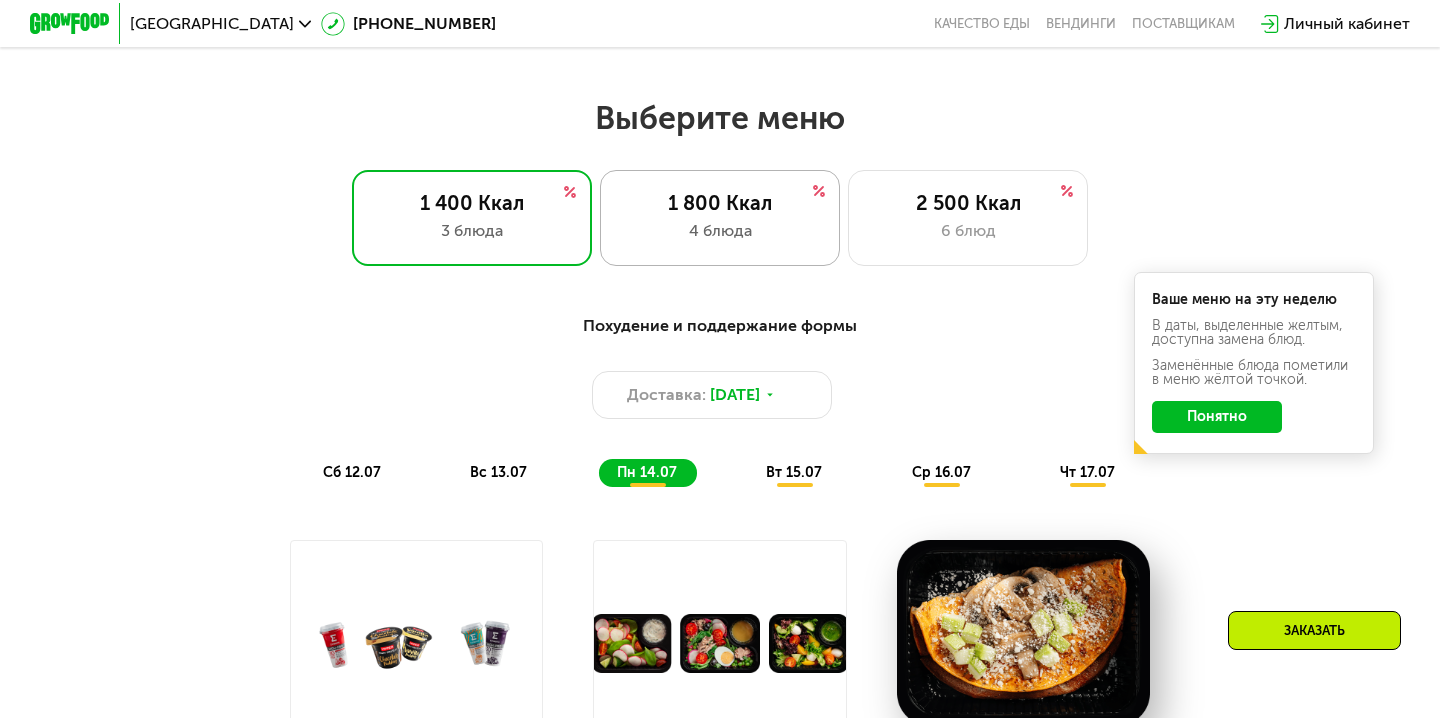 click on "4 блюда" at bounding box center [720, 231] 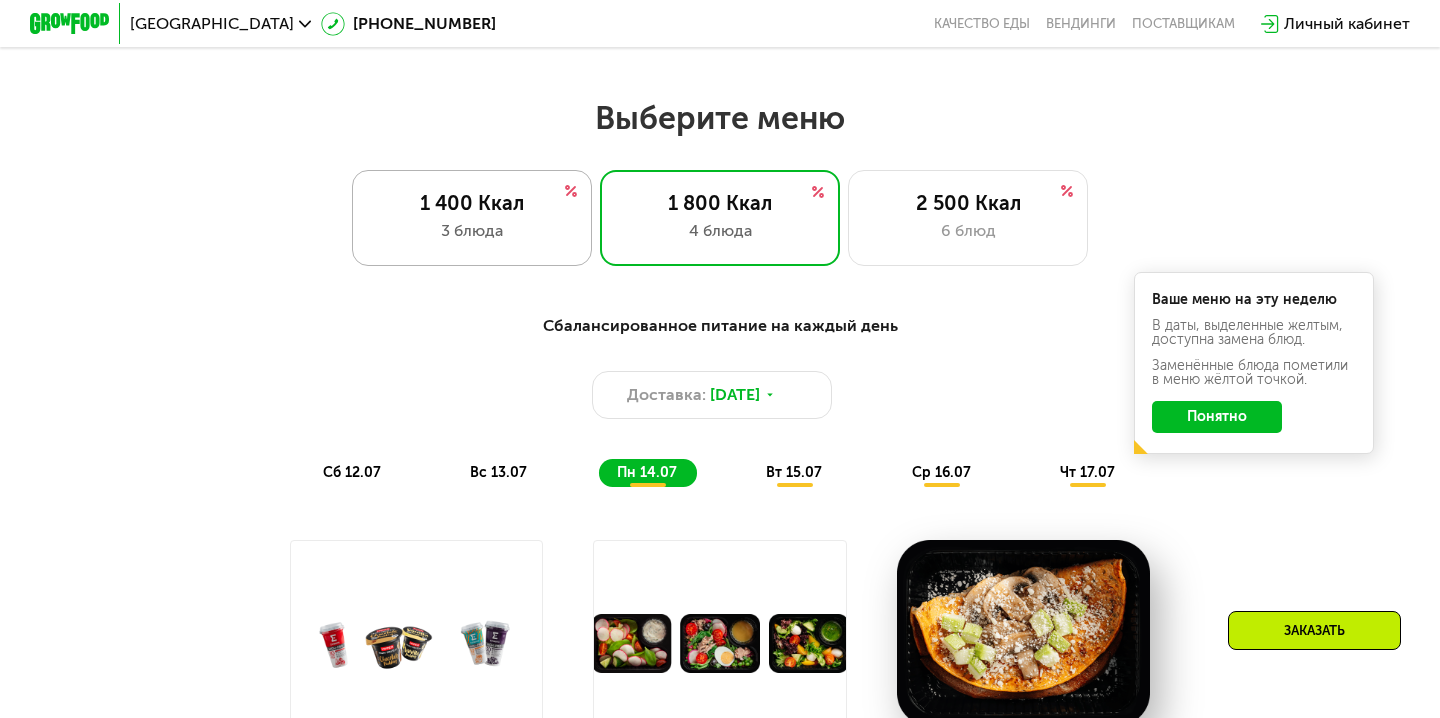 click on "3 блюда" at bounding box center [472, 231] 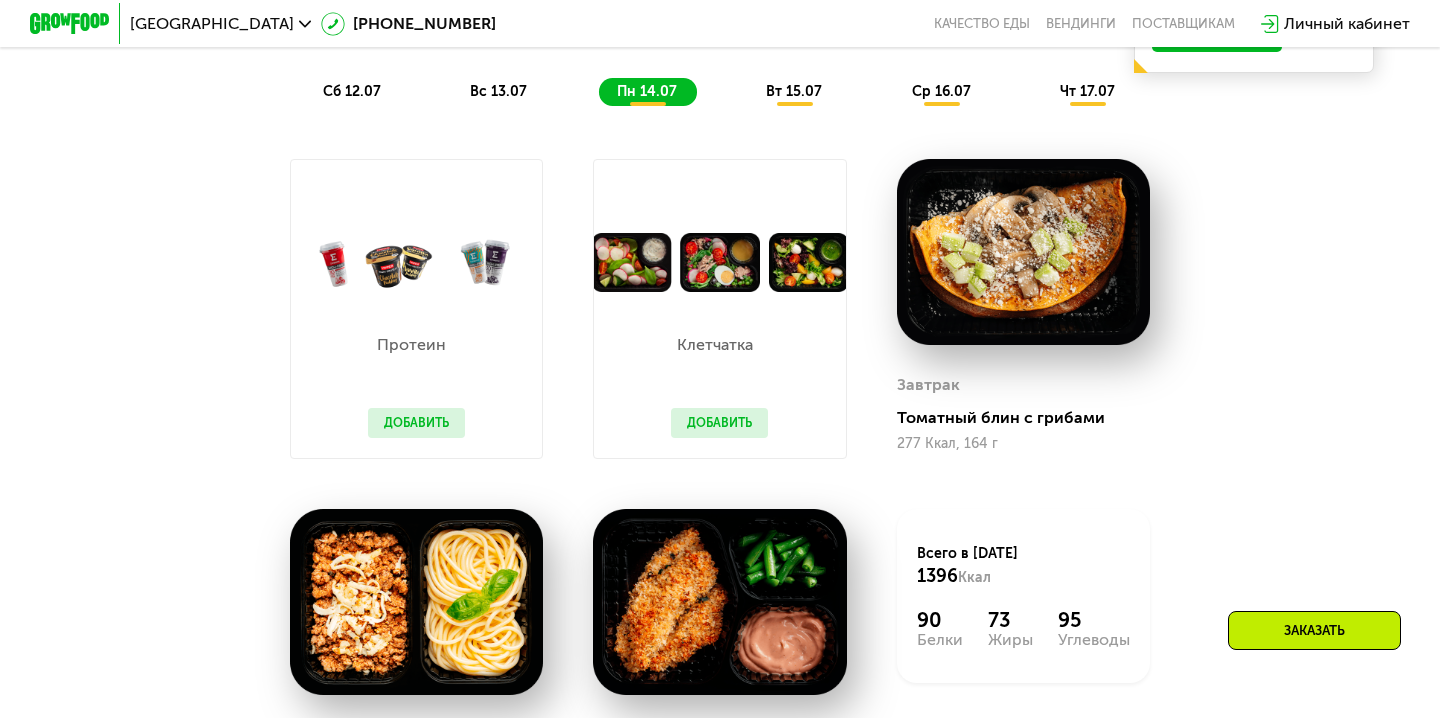 scroll, scrollTop: 1149, scrollLeft: 0, axis: vertical 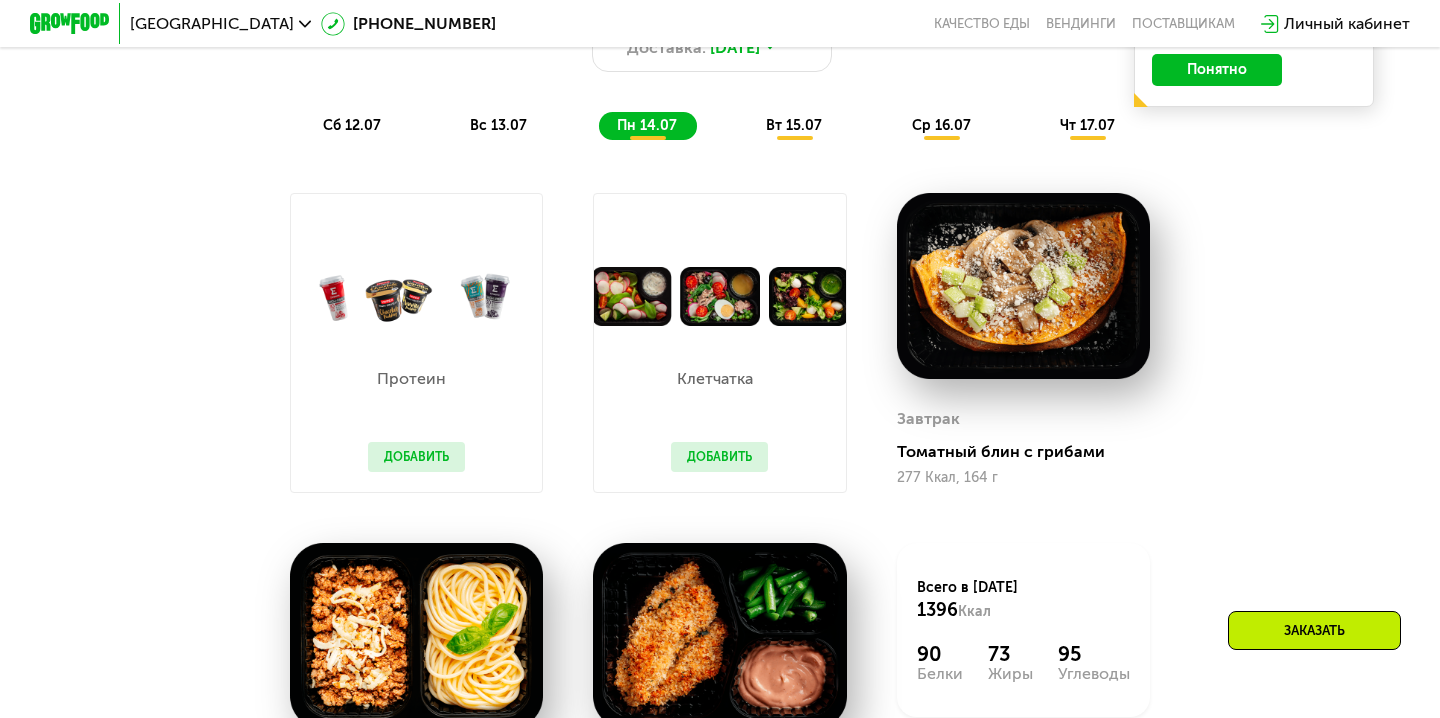 click on "Добавить" at bounding box center [719, 457] 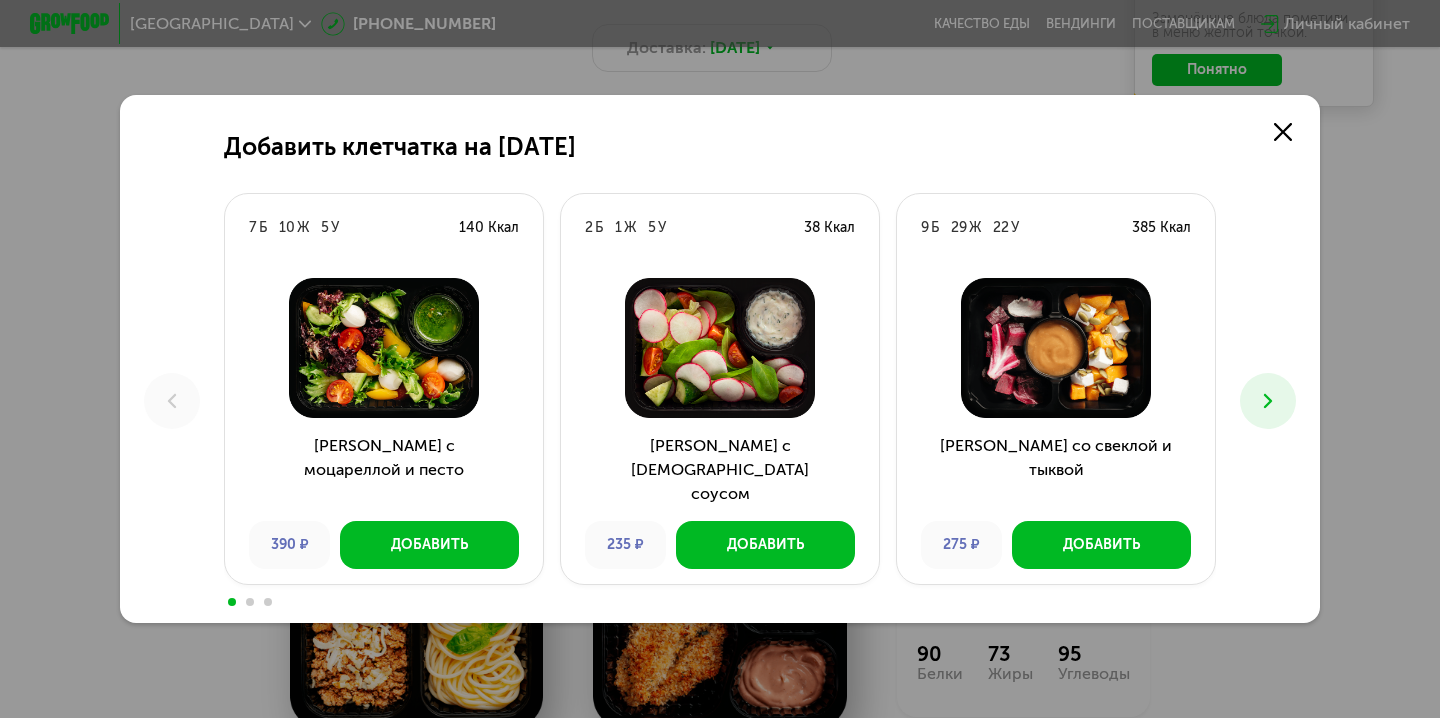 scroll, scrollTop: 0, scrollLeft: 0, axis: both 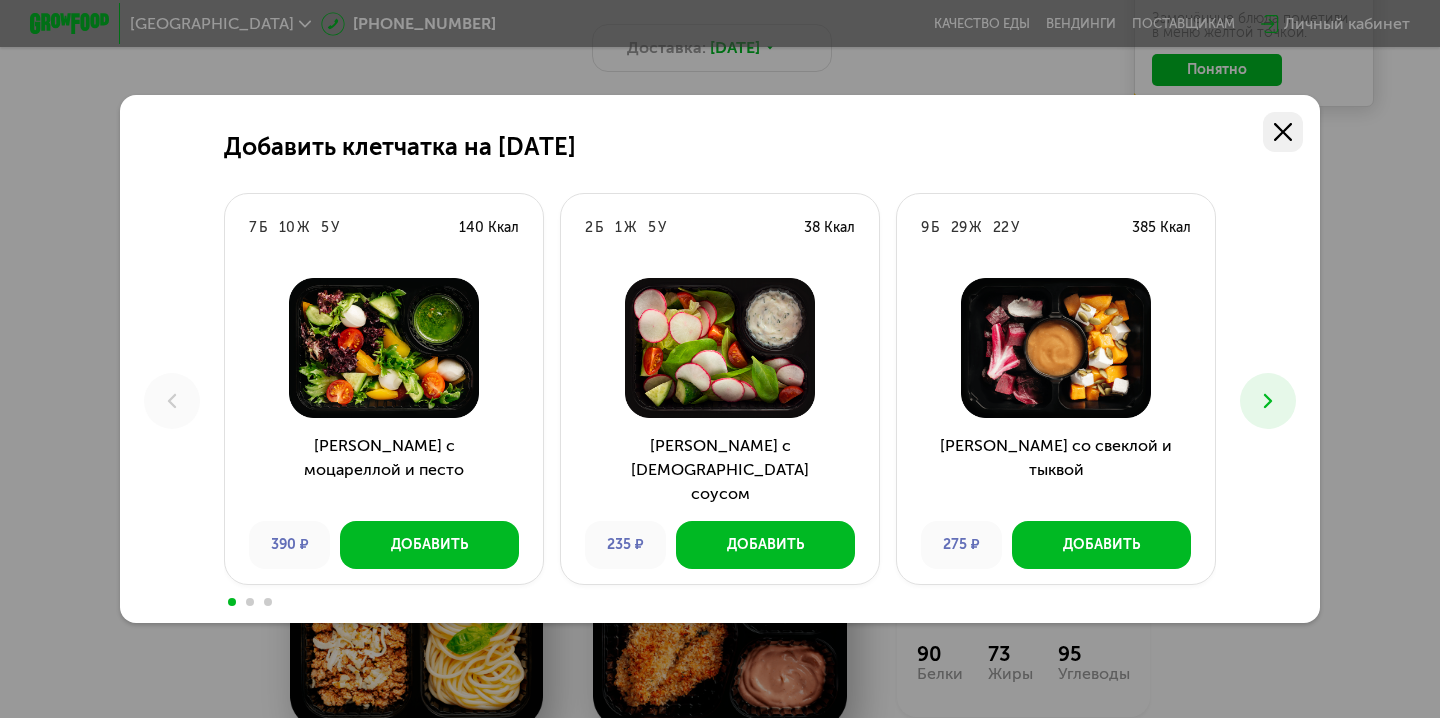 click at bounding box center (1283, 132) 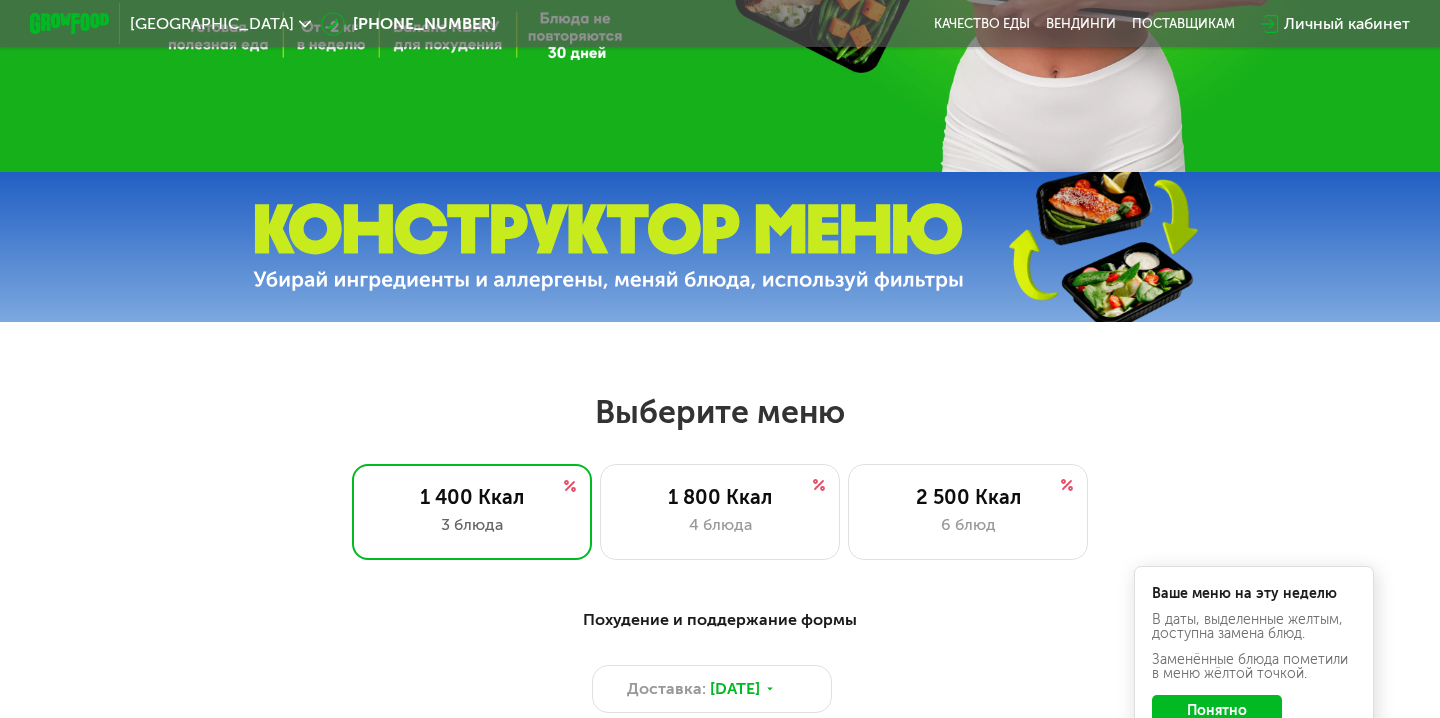 scroll, scrollTop: 0, scrollLeft: 0, axis: both 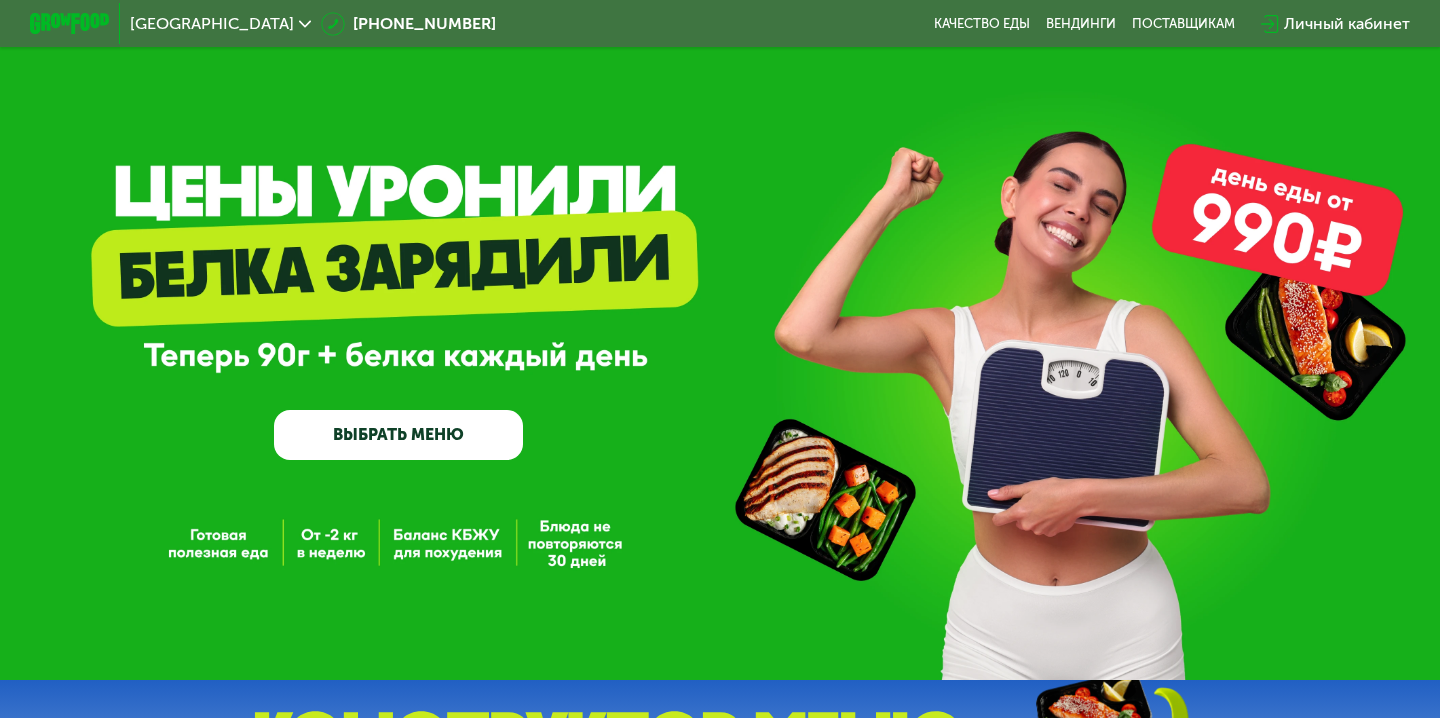 click on "ВЫБРАТЬ МЕНЮ" at bounding box center (398, 435) 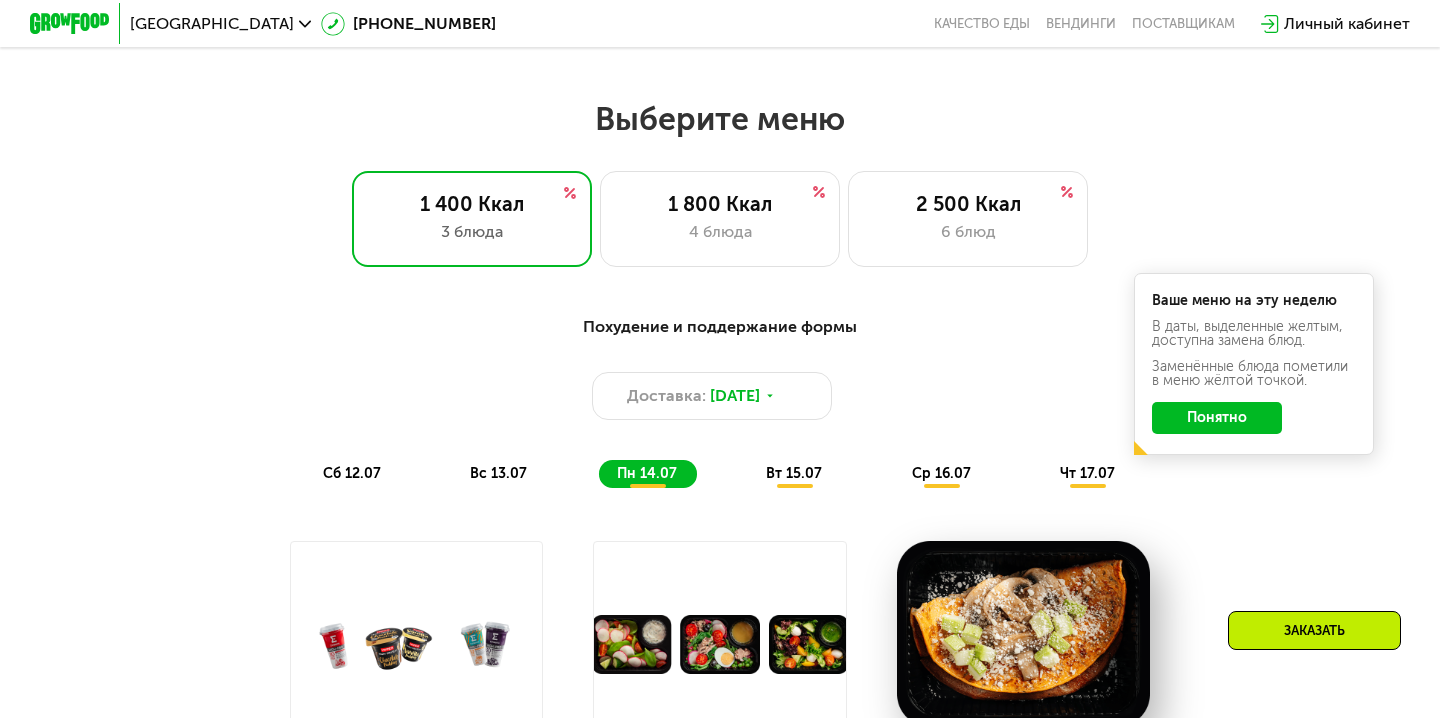 scroll, scrollTop: 853, scrollLeft: 0, axis: vertical 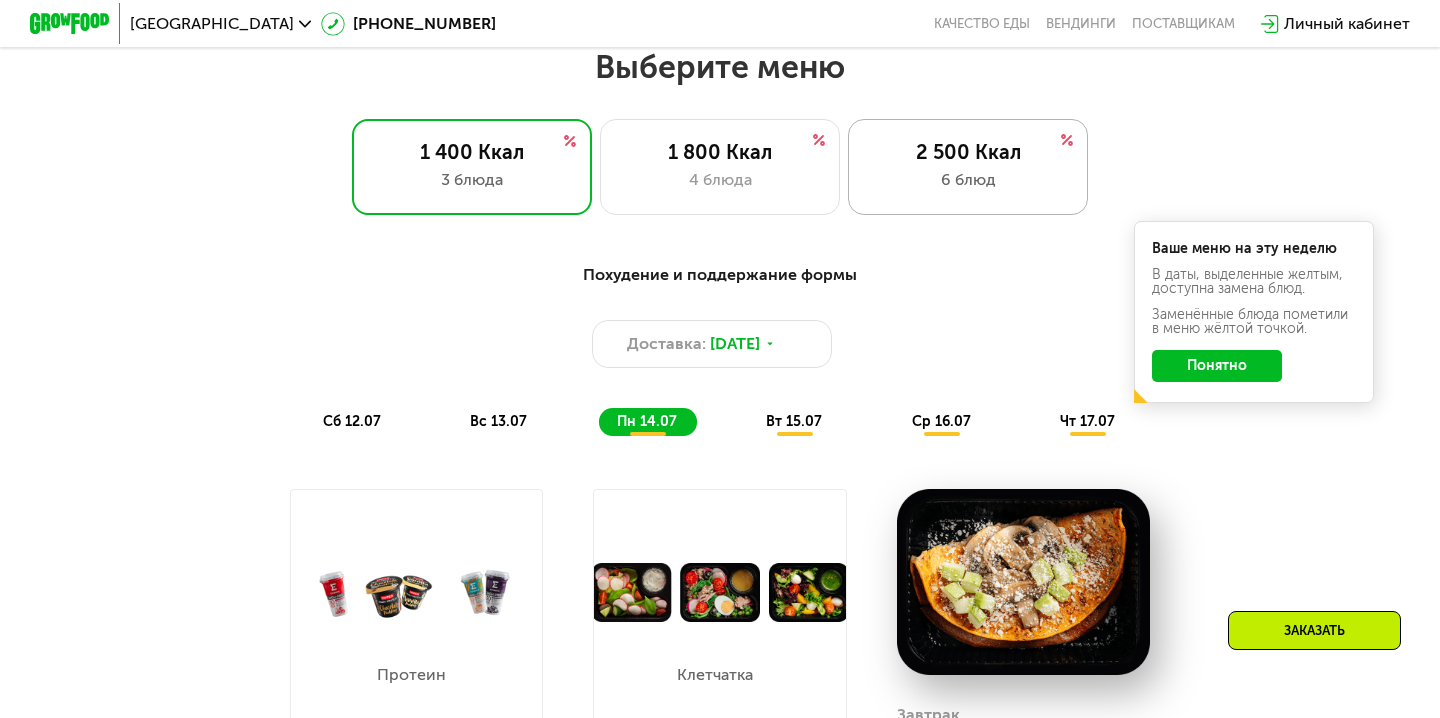 click on "2 500 Ккал 6 блюд" 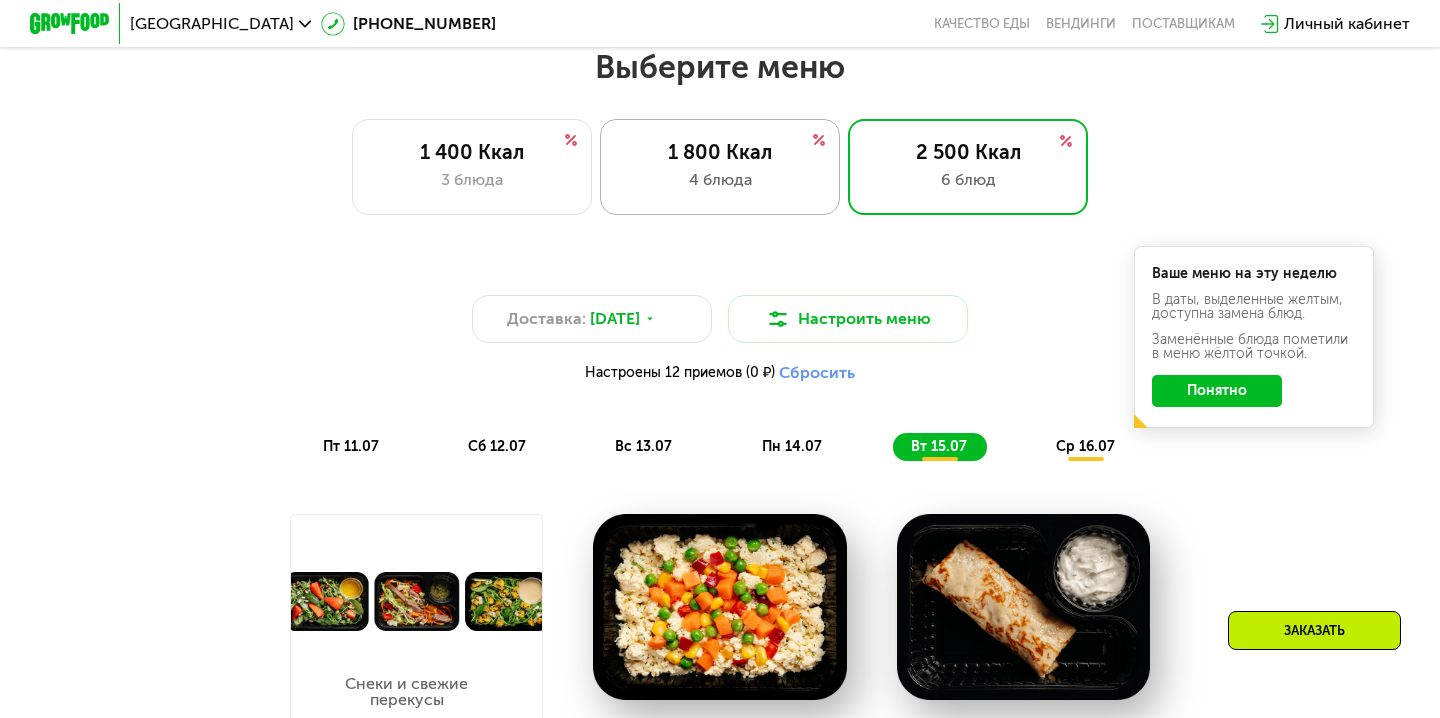 click on "4 блюда" at bounding box center (720, 180) 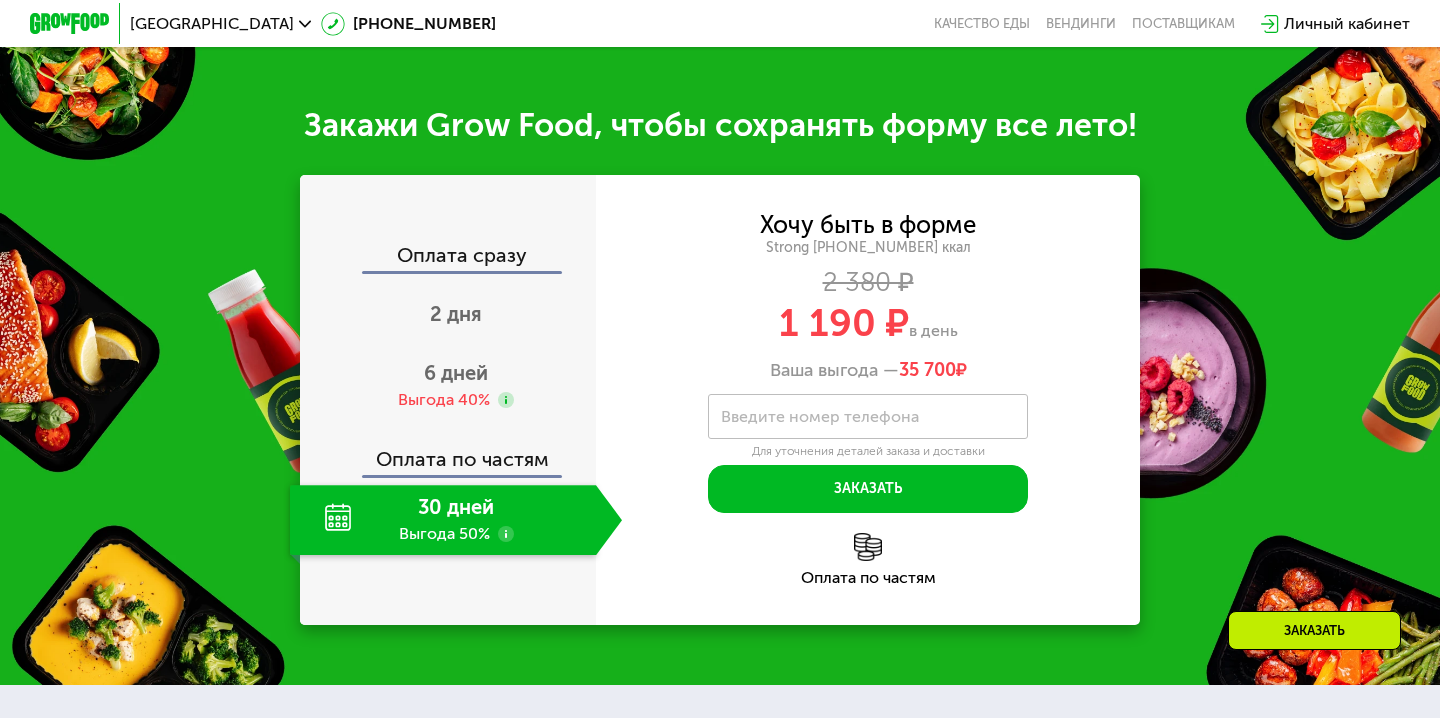 scroll, scrollTop: 2303, scrollLeft: 0, axis: vertical 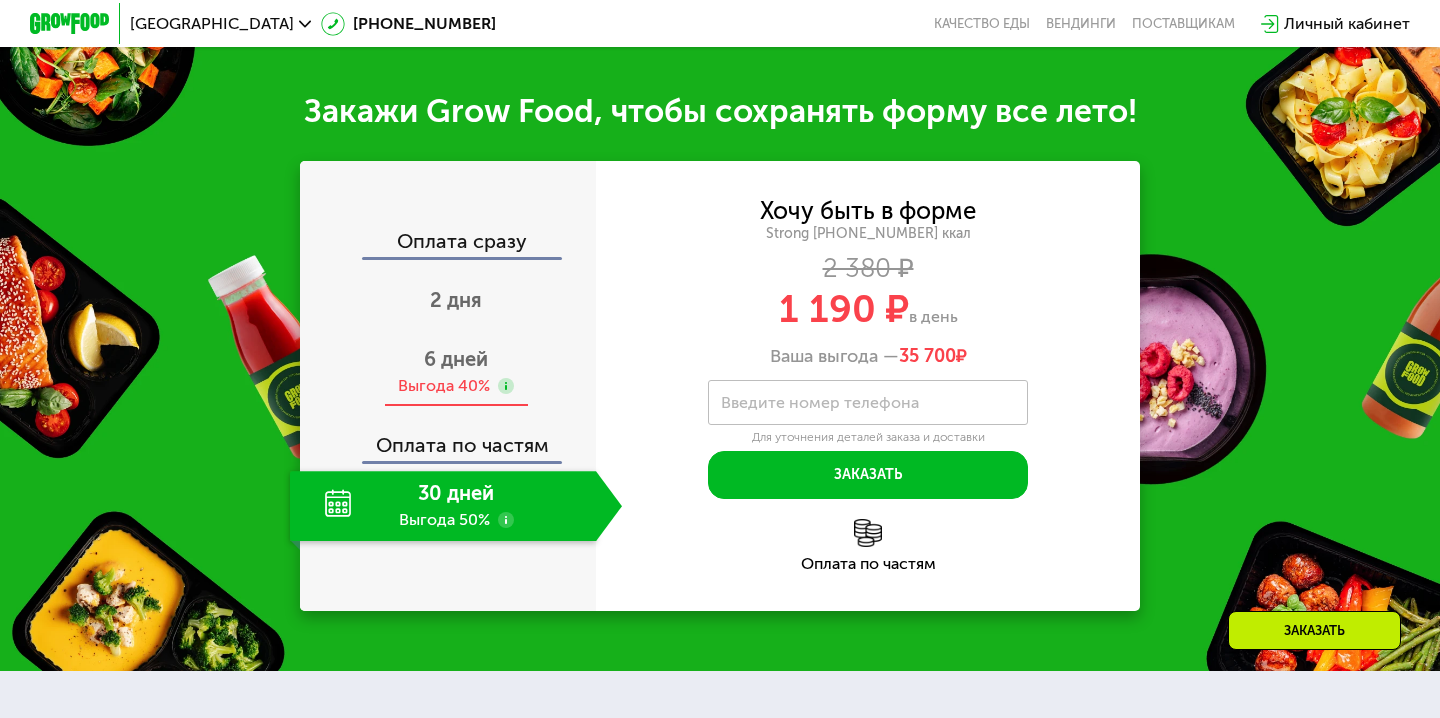 click on "6 дней" at bounding box center [456, 359] 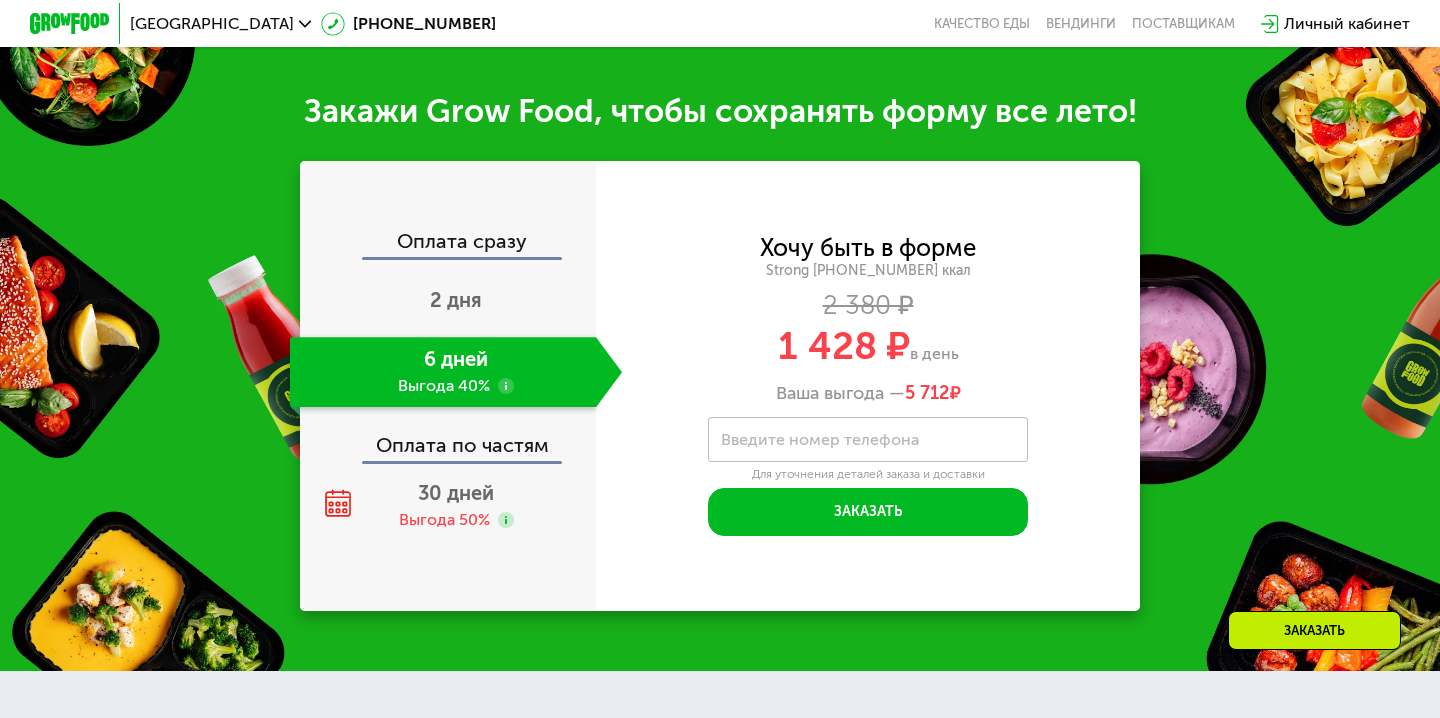 click on "Оплата по частям" 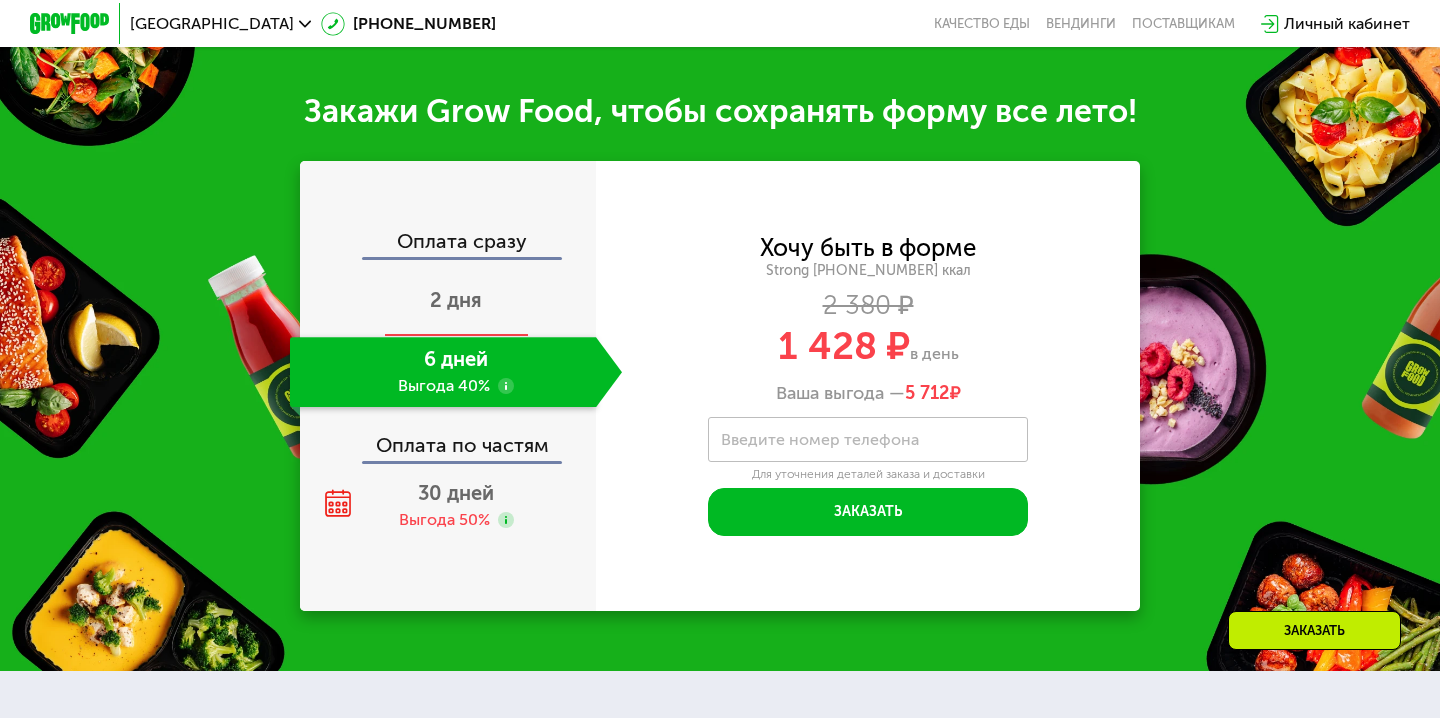 click on "2 дня" at bounding box center (456, 300) 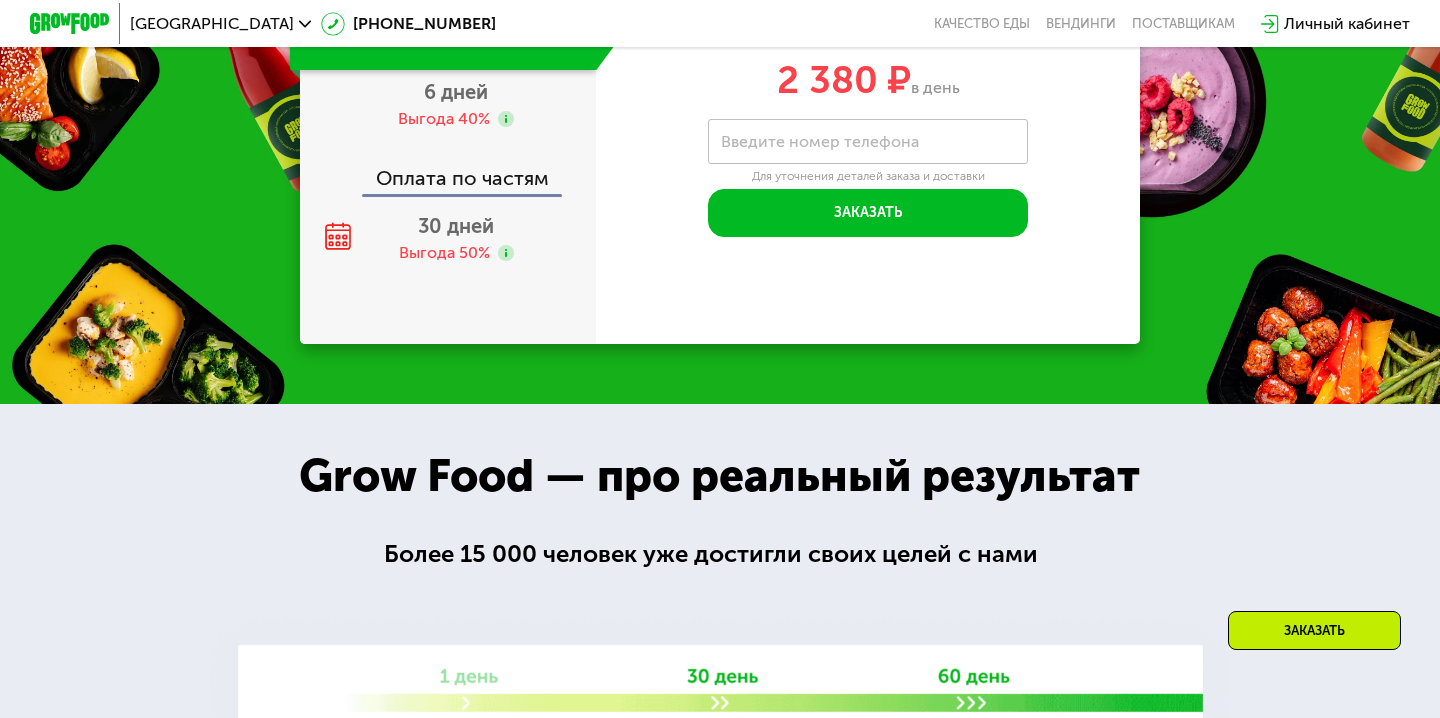 click on "Москва  [PHONE_NUMBER]   Качество еды   [PERSON_NAME]   поставщикам   Личный кабинет   GrowFood — доставка правильного питания  ВЫБРАТЬ МЕНЮ                                                                                                                                                                      Выберите меню  1 400 Ккал 3 блюда 1 800 Ккал 4 блюда 2 500 Ккал 6 блюд Сбалансированное питание на каждый день сб 12.07 вс 13.07 Ваше меню на эту неделю В даты, выделенные желтым, доступна замена блюд. Заменённые блюда пометили в меню жёлтой точкой.  Понятно  Завтрак [PERSON_NAME] со сметаной 335 Ккал, 130 г 2й завтрак [PERSON_NAME] с курицей  427 Ккал, 170 г Обед 356 Ккал, 230 г Ужин 1550" 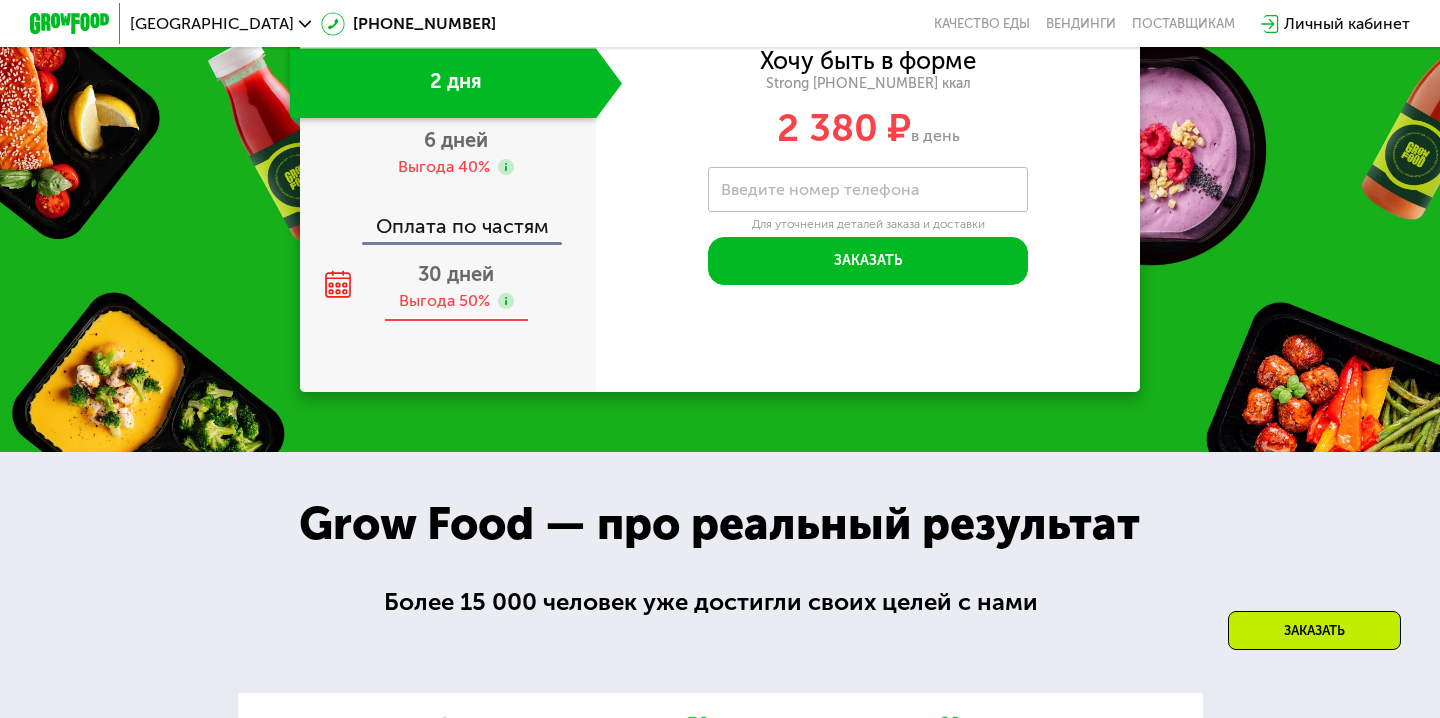 click 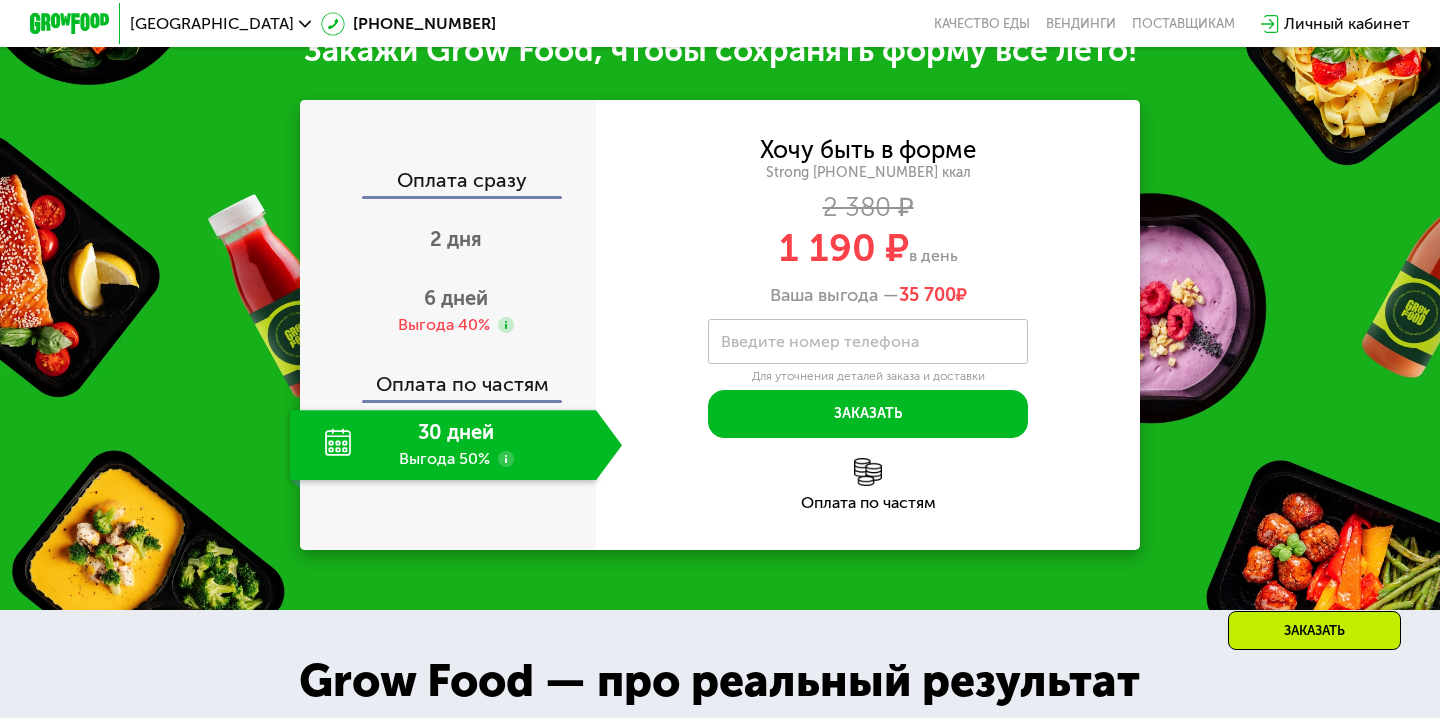 scroll, scrollTop: 2305, scrollLeft: 0, axis: vertical 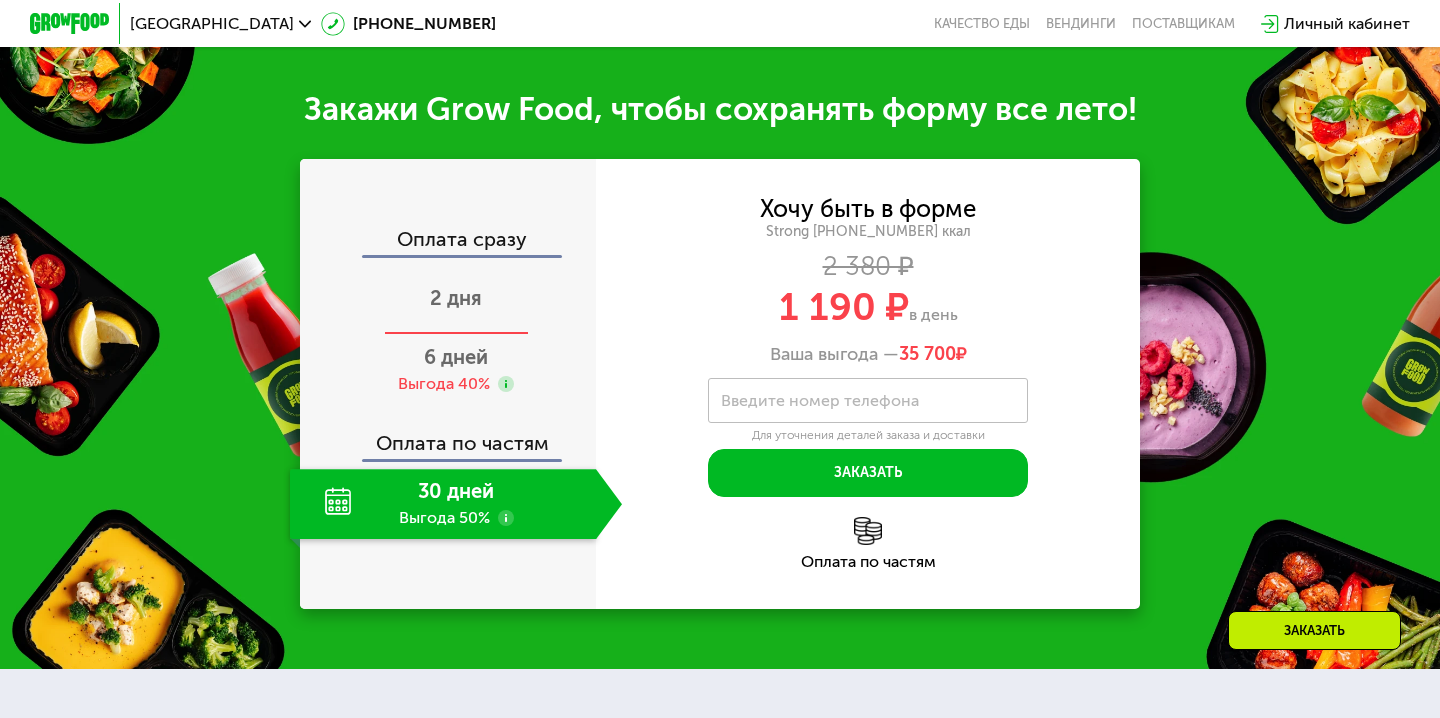click on "2 дня" at bounding box center (456, 300) 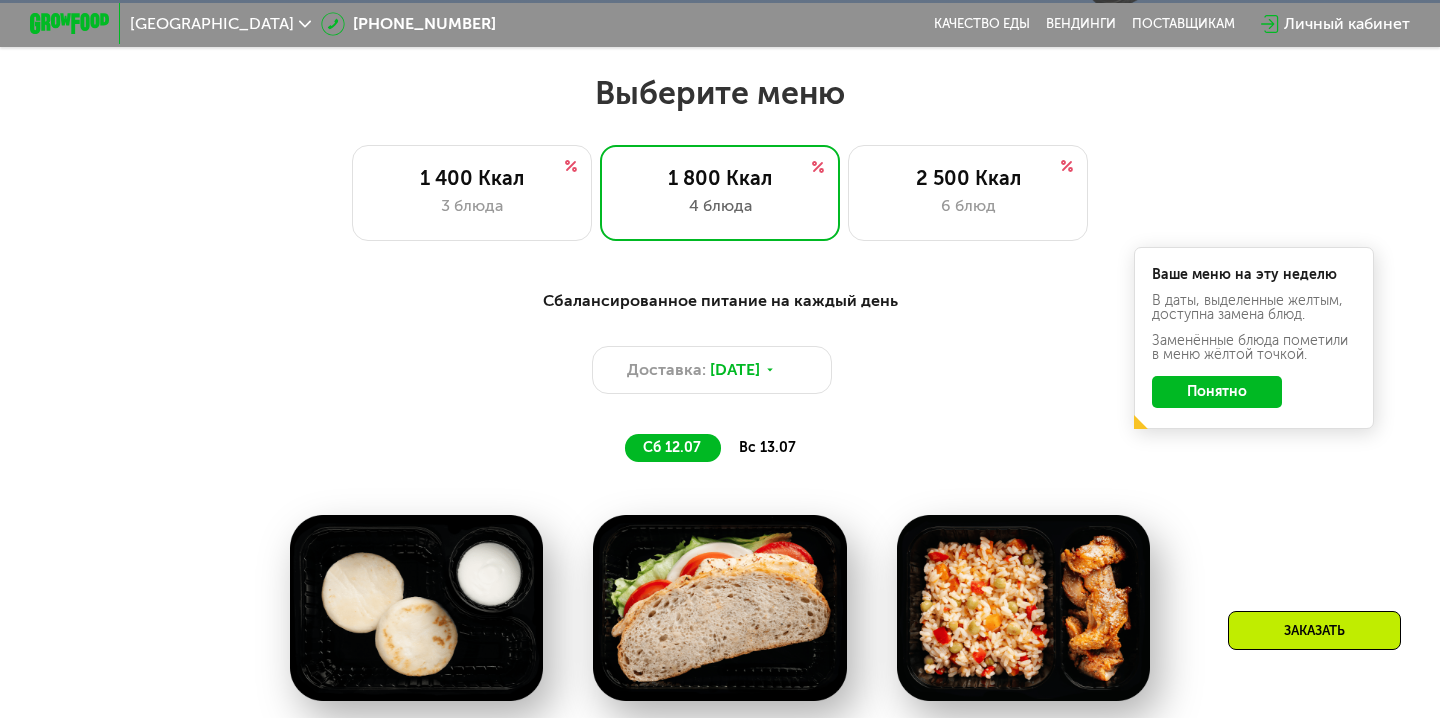 scroll, scrollTop: 621, scrollLeft: 0, axis: vertical 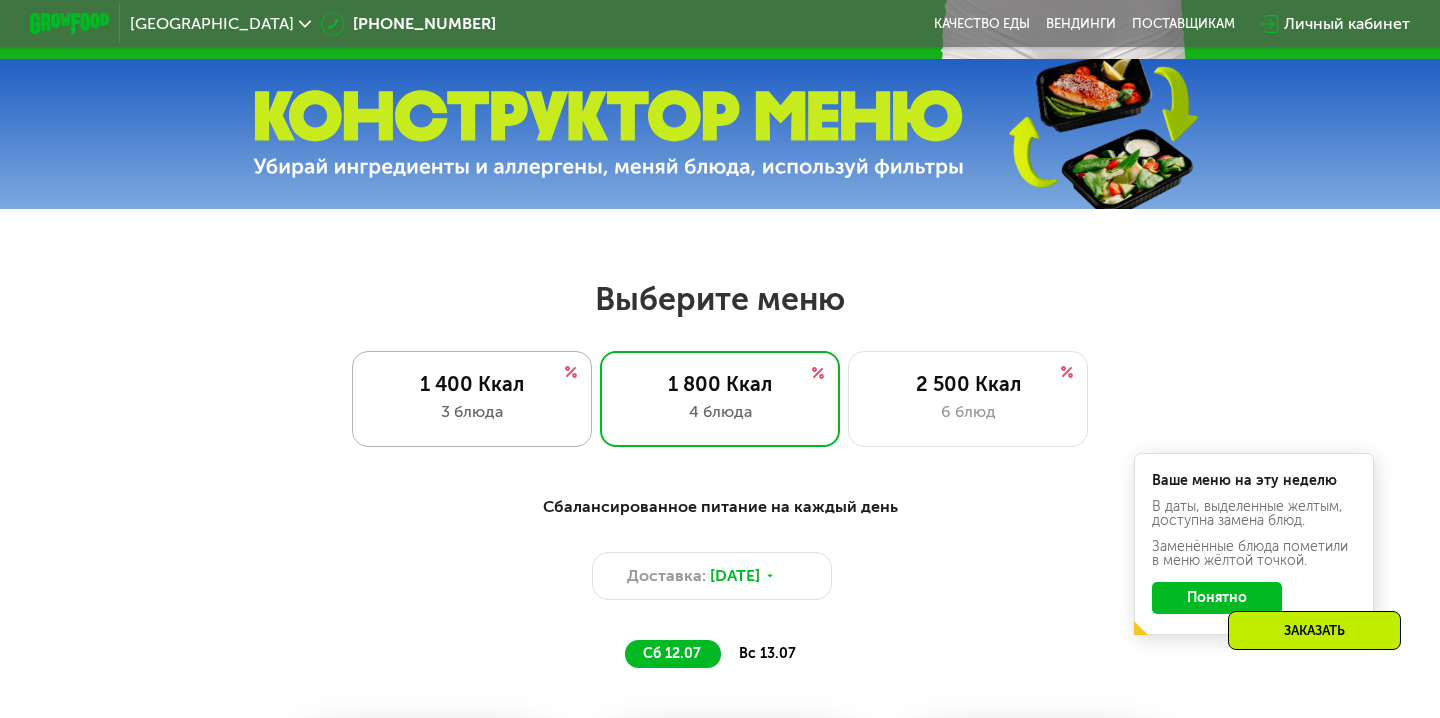click on "3 блюда" at bounding box center (472, 412) 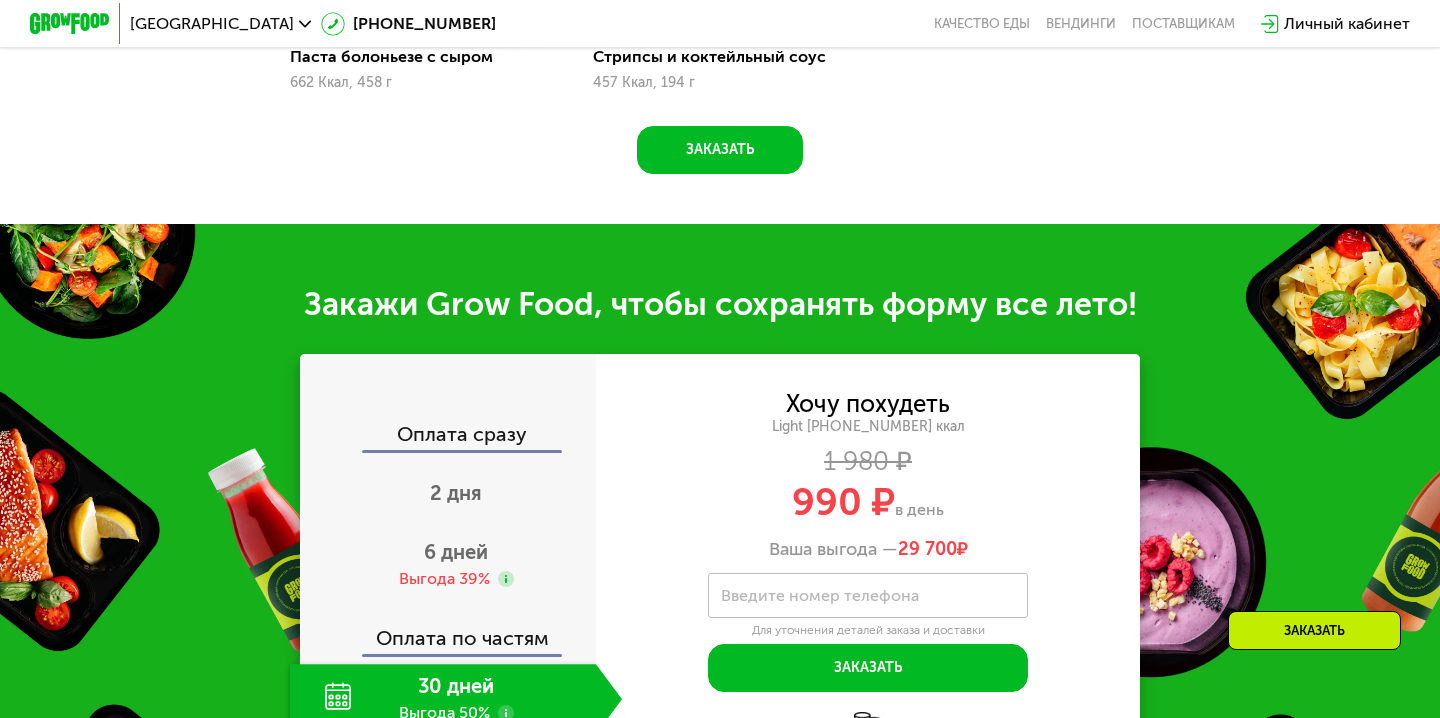 scroll, scrollTop: 2058, scrollLeft: 0, axis: vertical 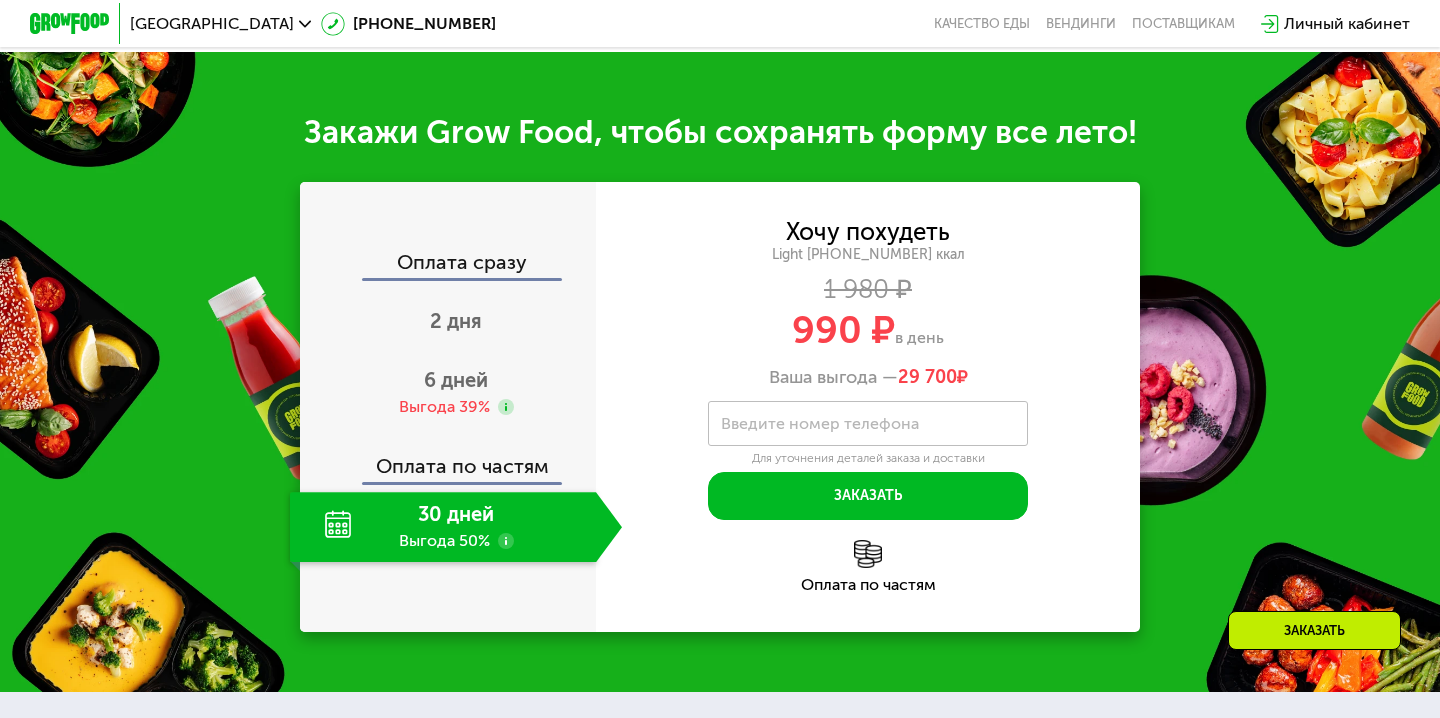 click on "30 дней Выгода 50%" 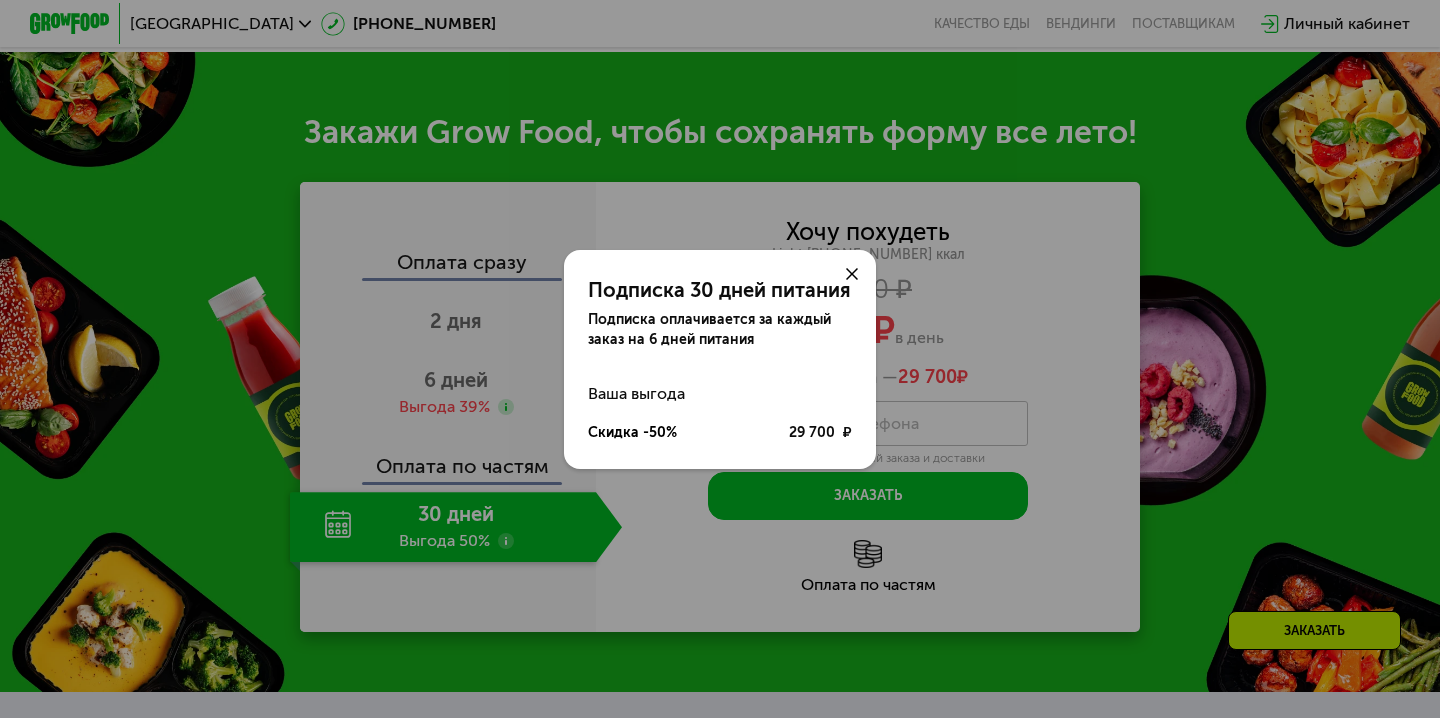 scroll, scrollTop: 0, scrollLeft: 0, axis: both 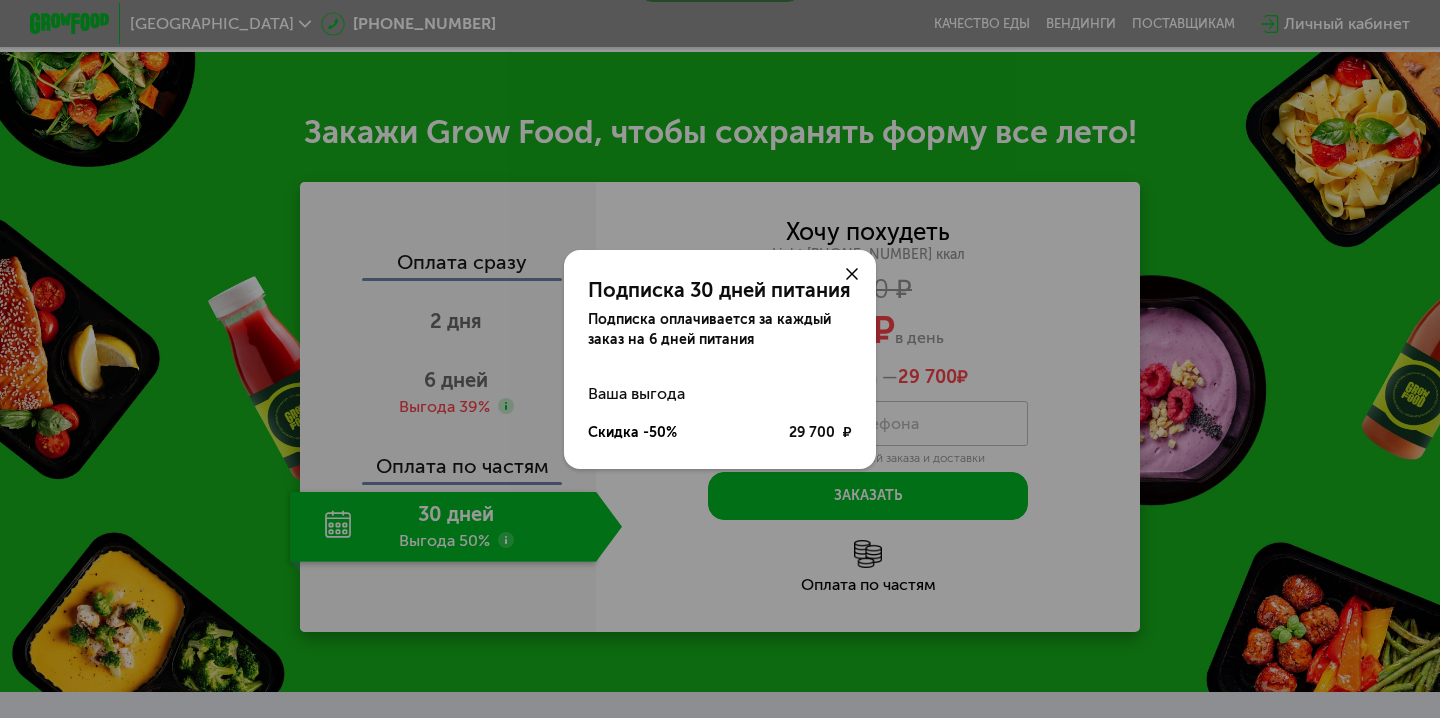 click 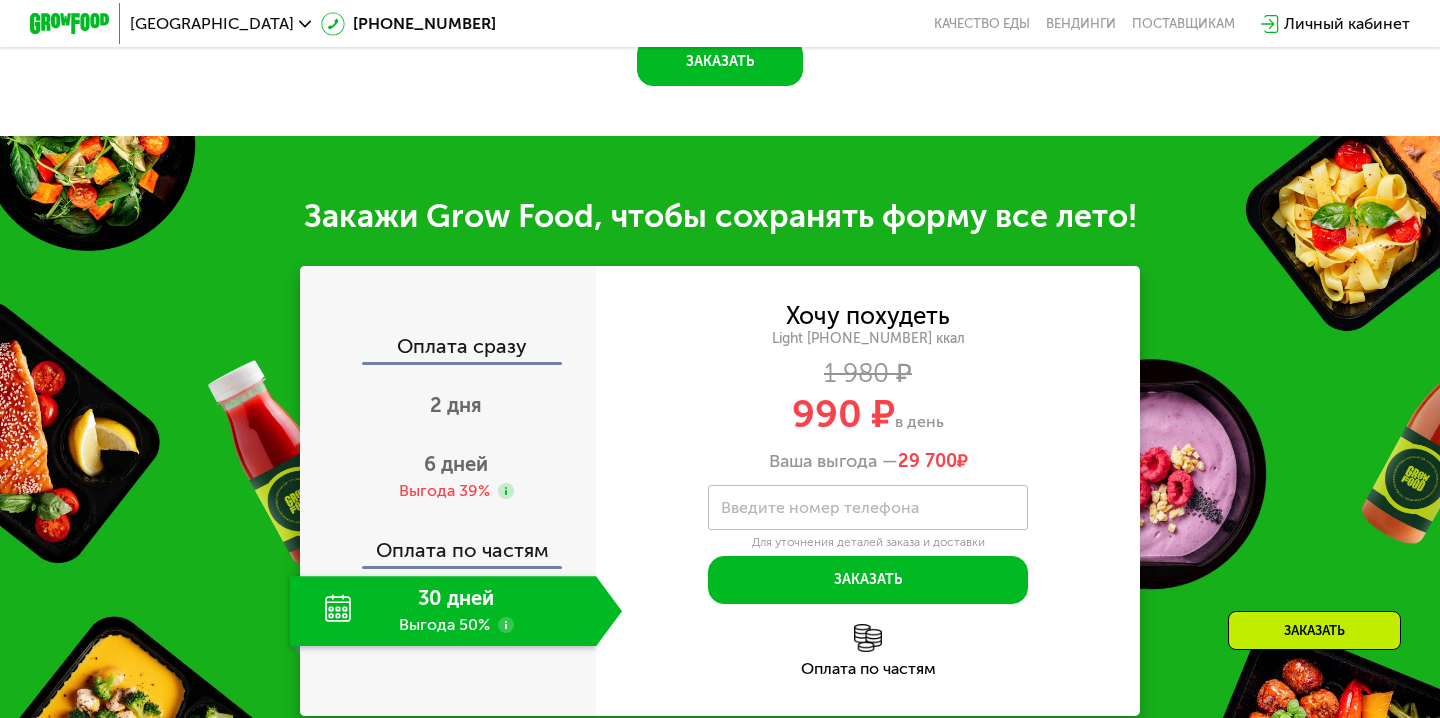 scroll, scrollTop: 2058, scrollLeft: 0, axis: vertical 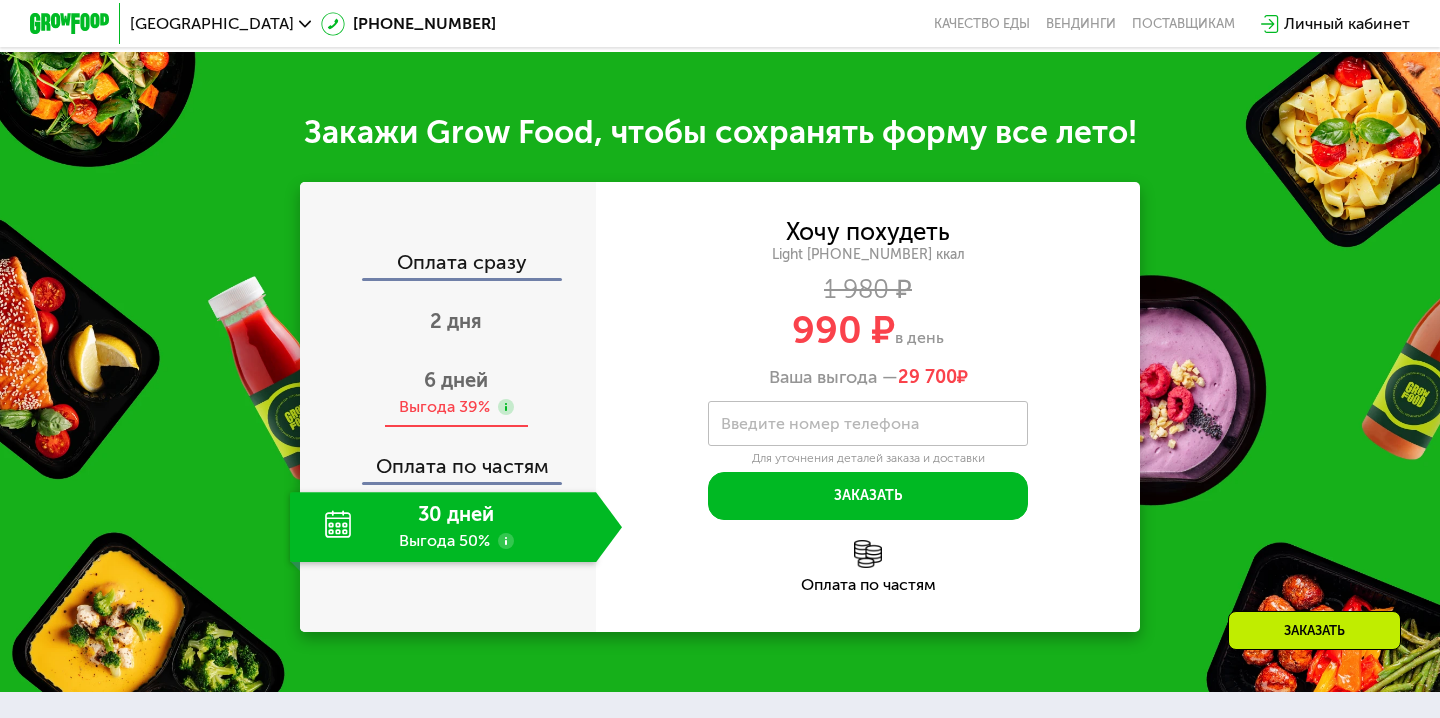 click on "6 дней" at bounding box center [456, 380] 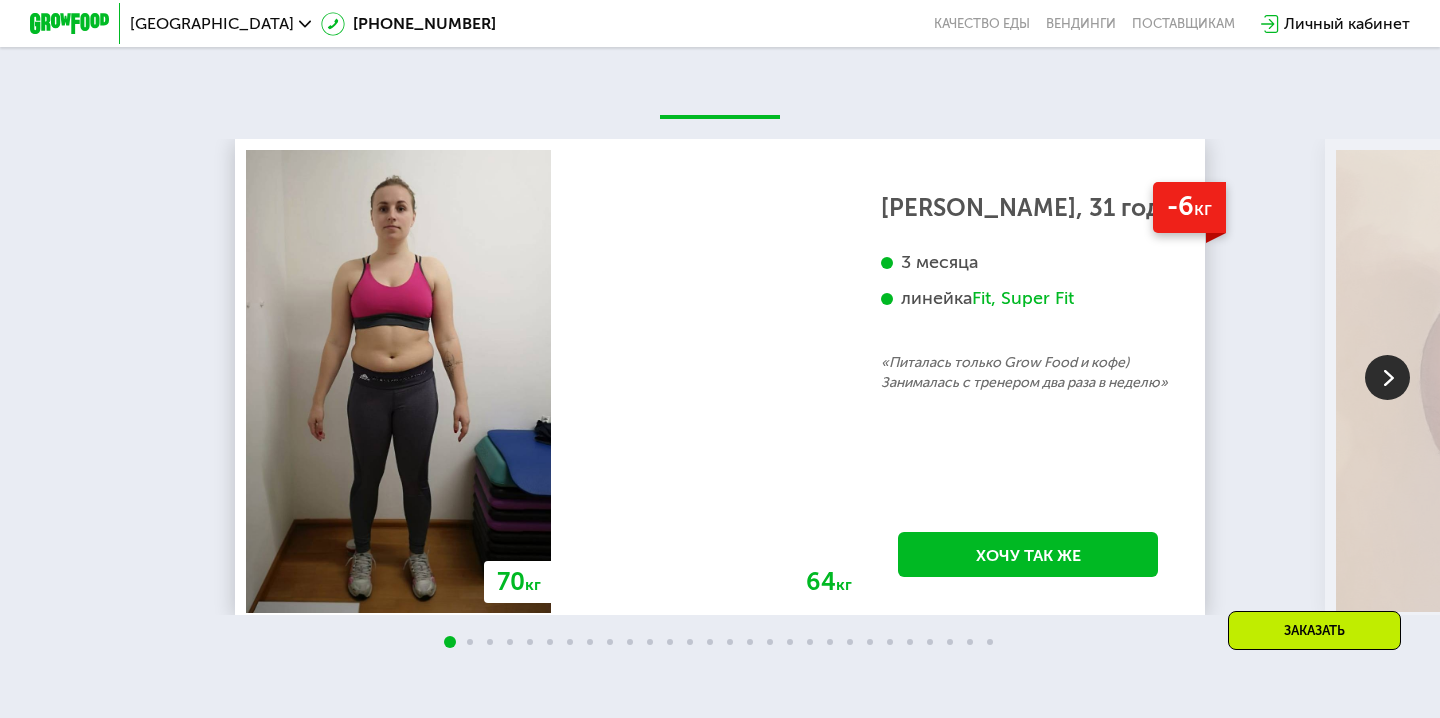 scroll, scrollTop: 3477, scrollLeft: 0, axis: vertical 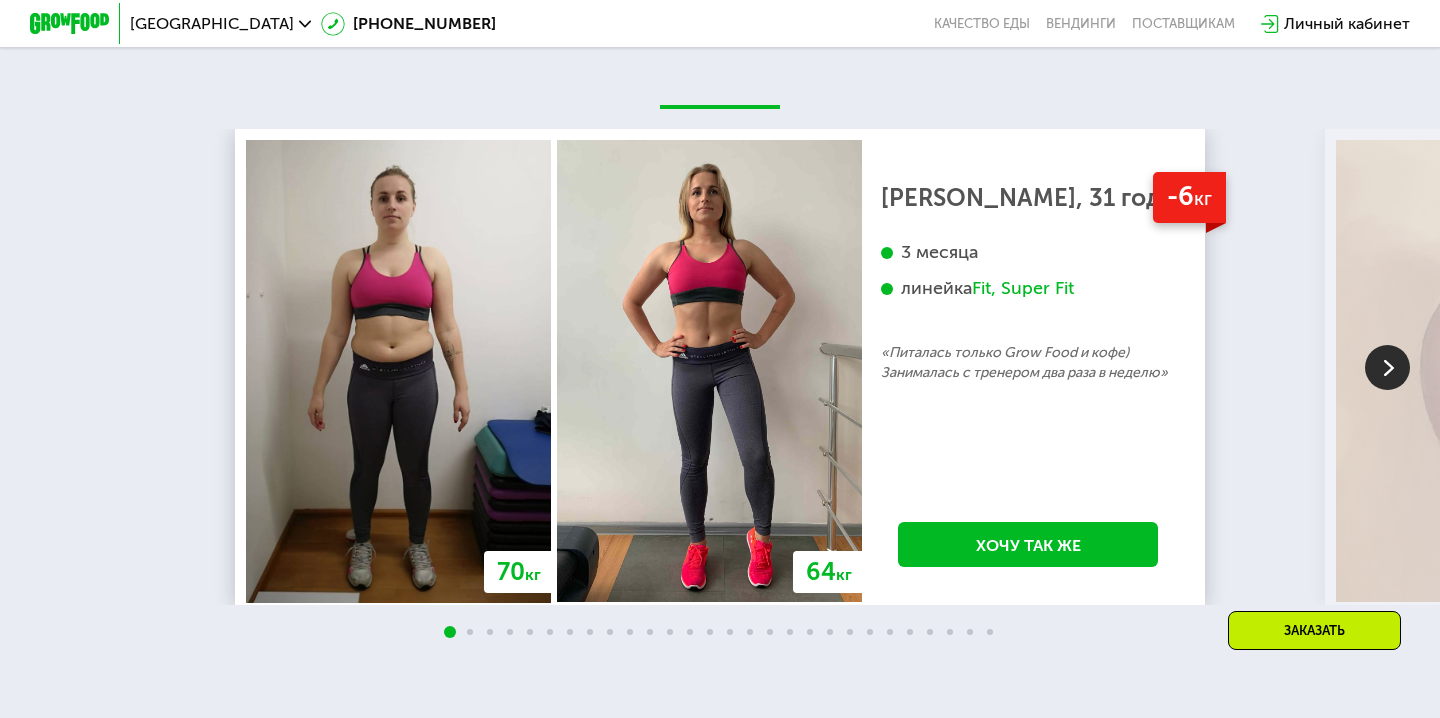 click at bounding box center [1387, 367] 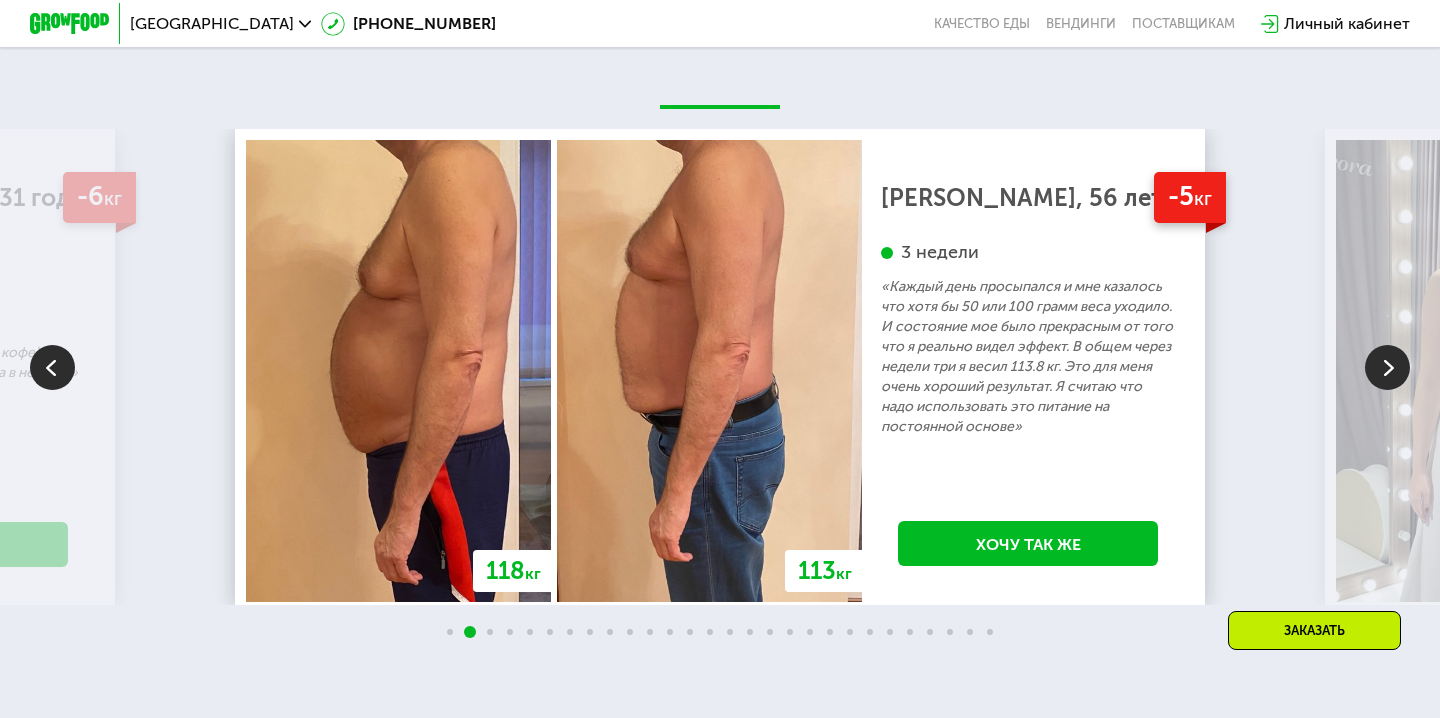 click at bounding box center [1387, 367] 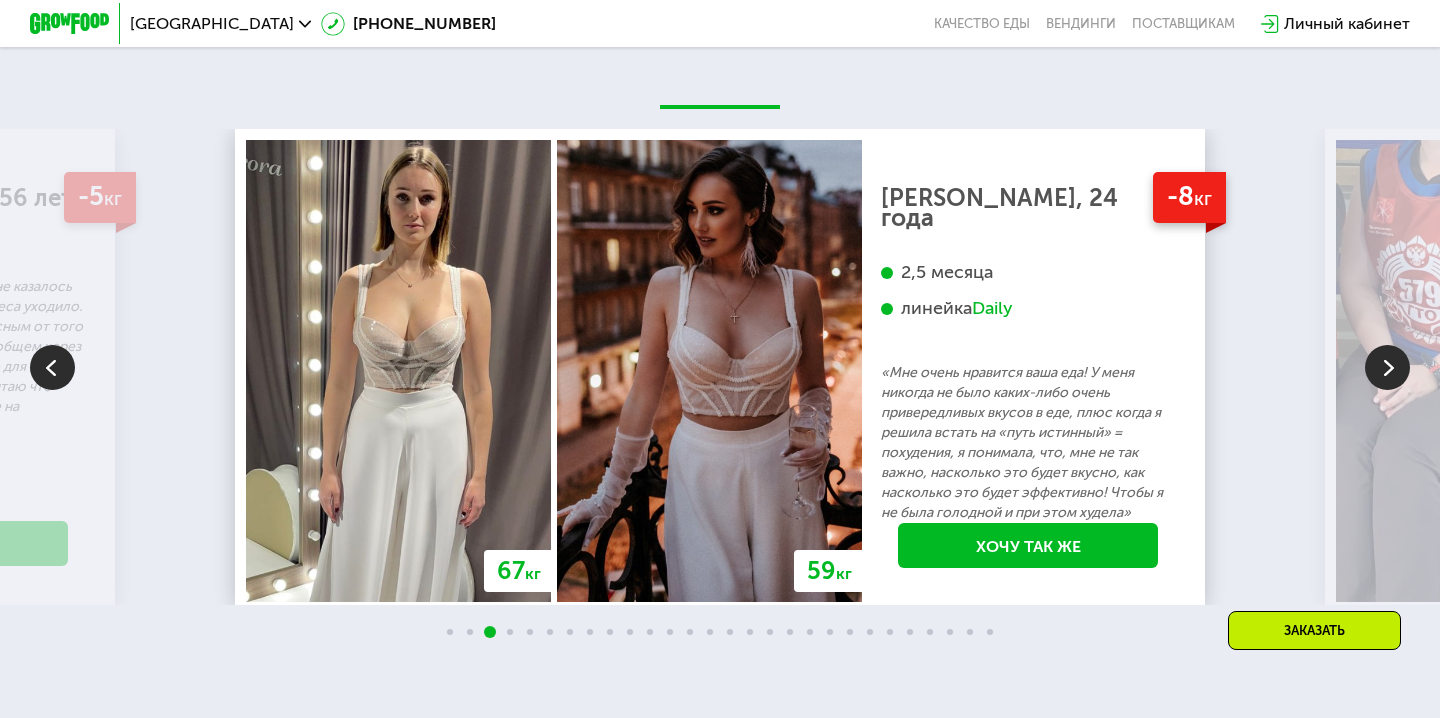 click at bounding box center [1387, 367] 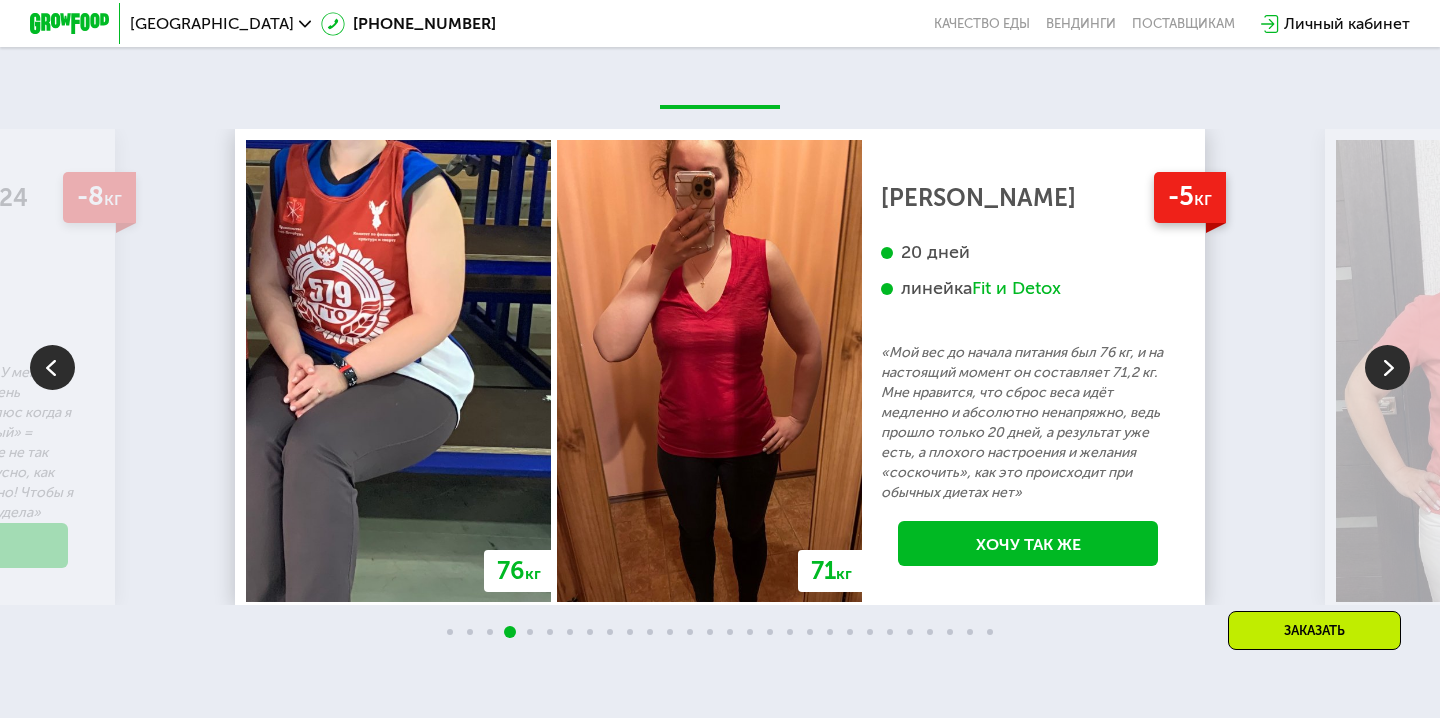 click at bounding box center (1387, 367) 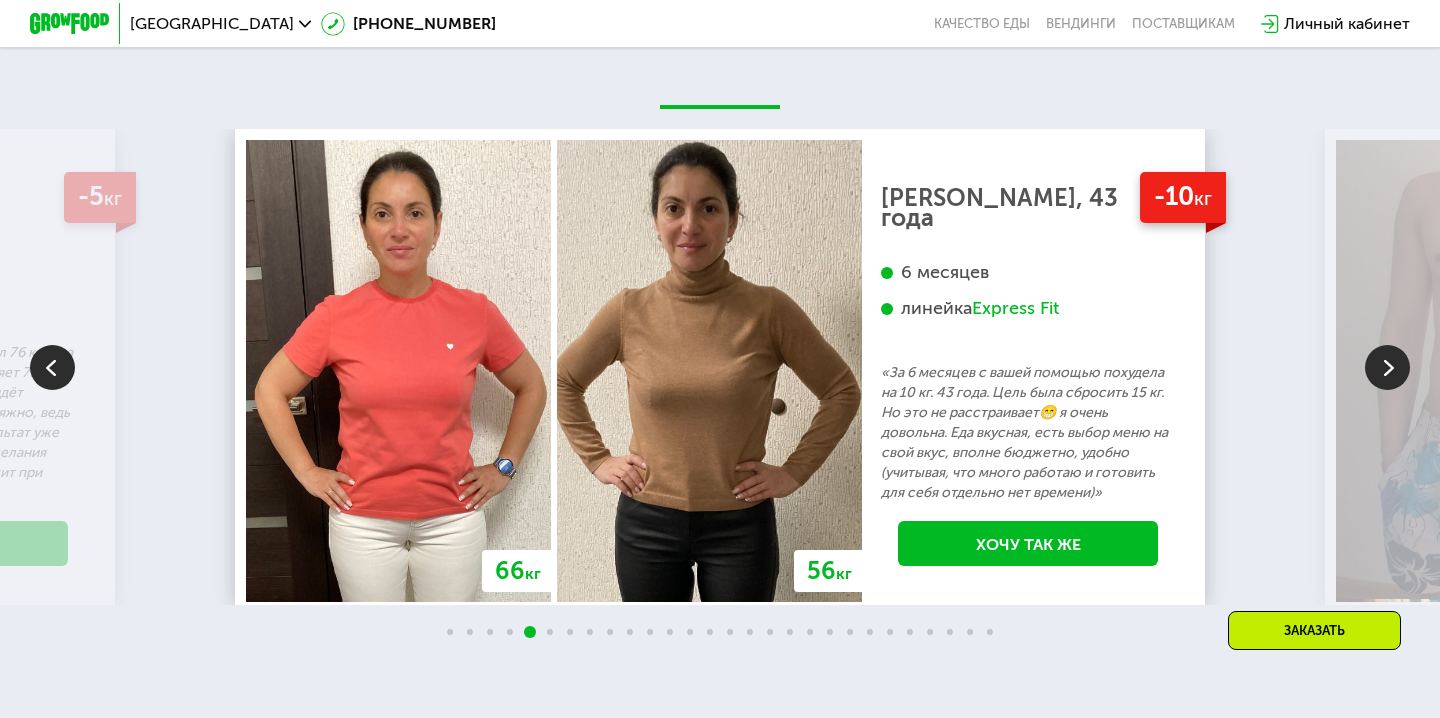 click at bounding box center [1387, 367] 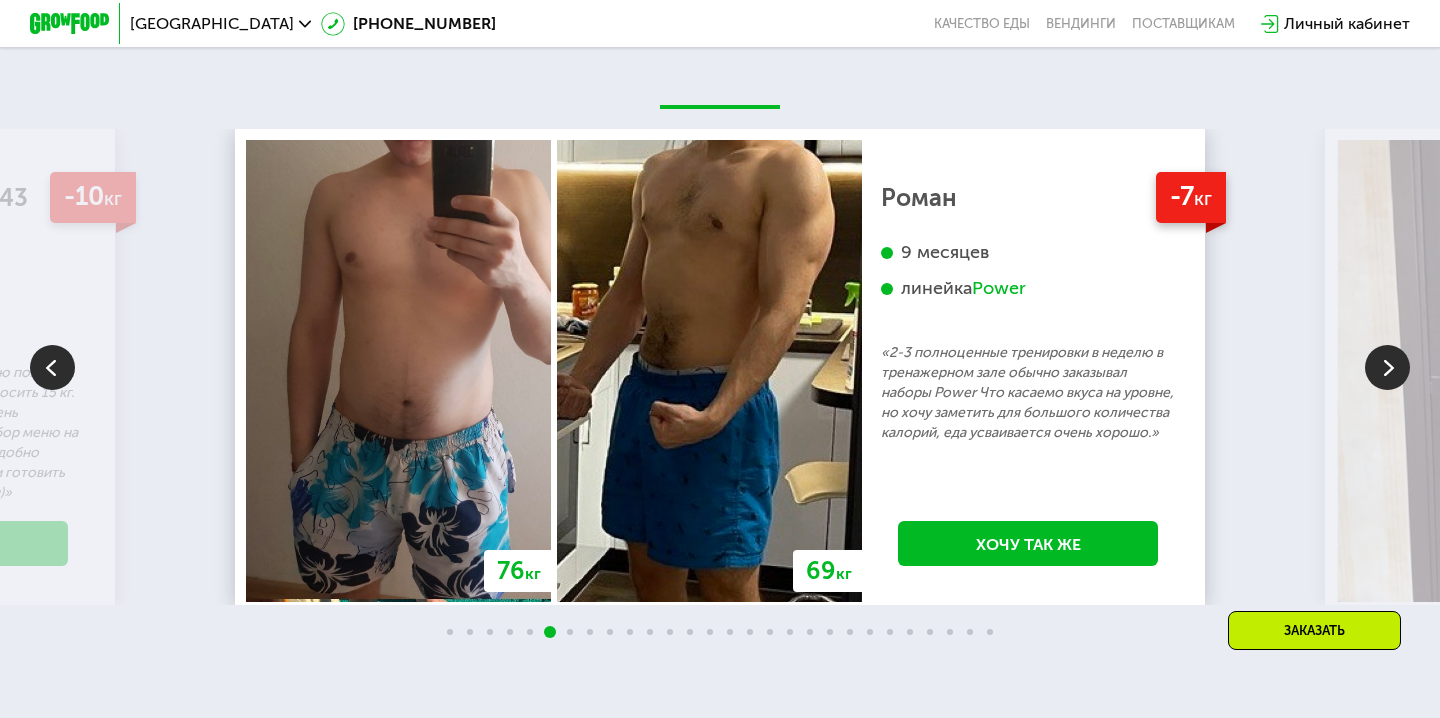 click at bounding box center (1387, 367) 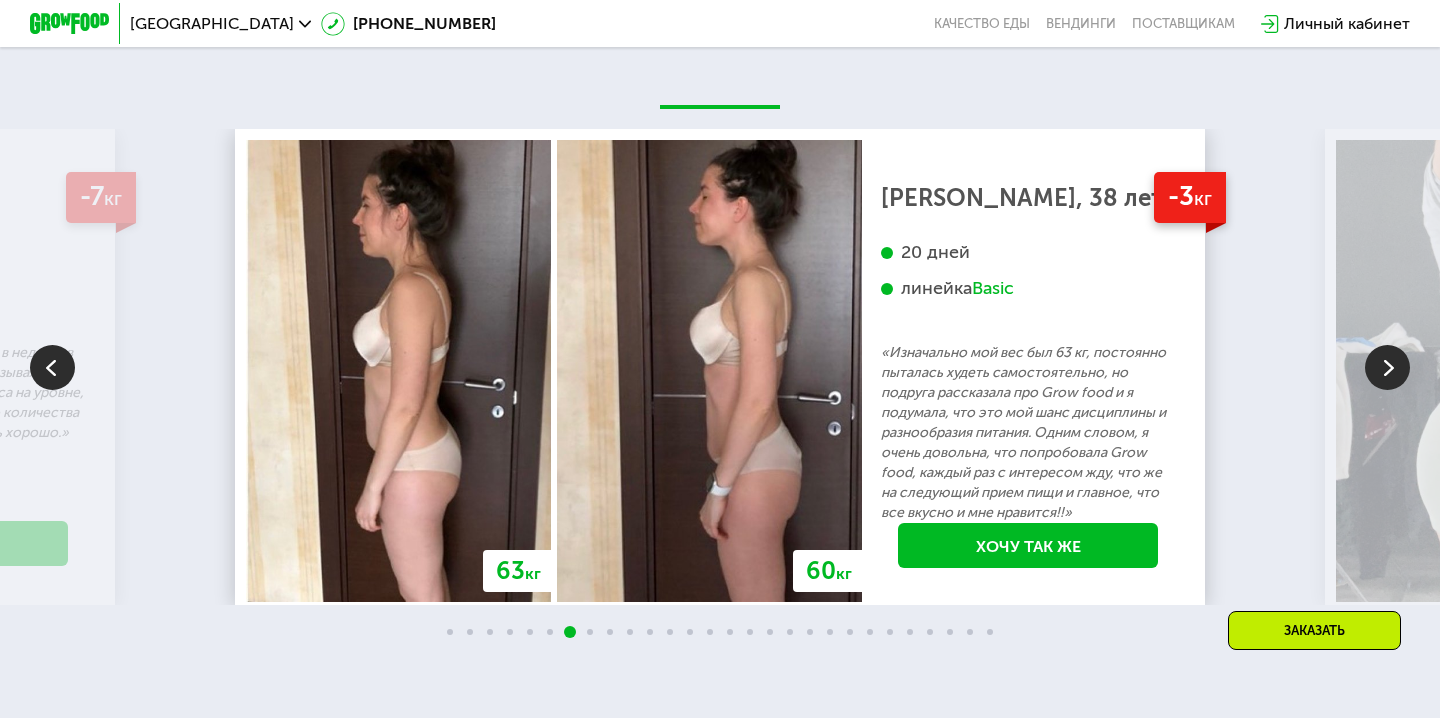 click at bounding box center (1387, 367) 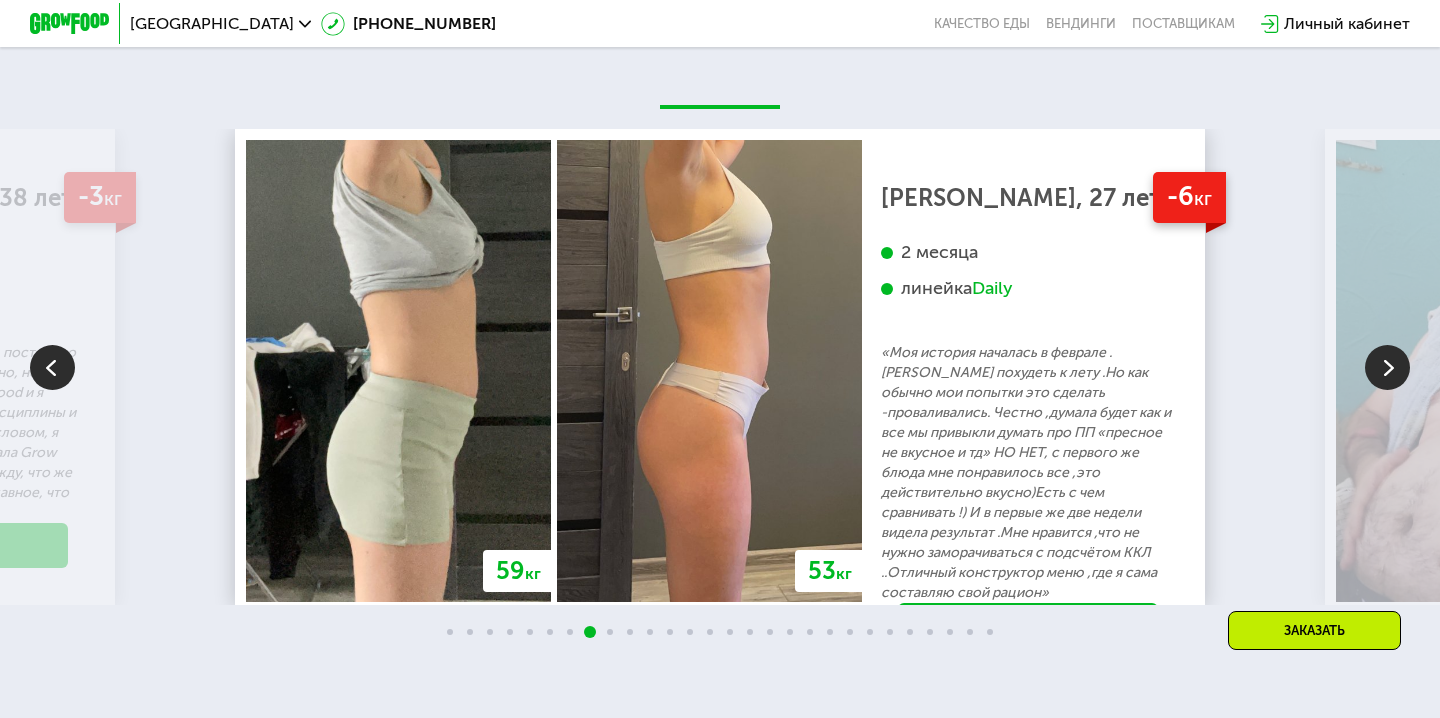 click at bounding box center [1387, 367] 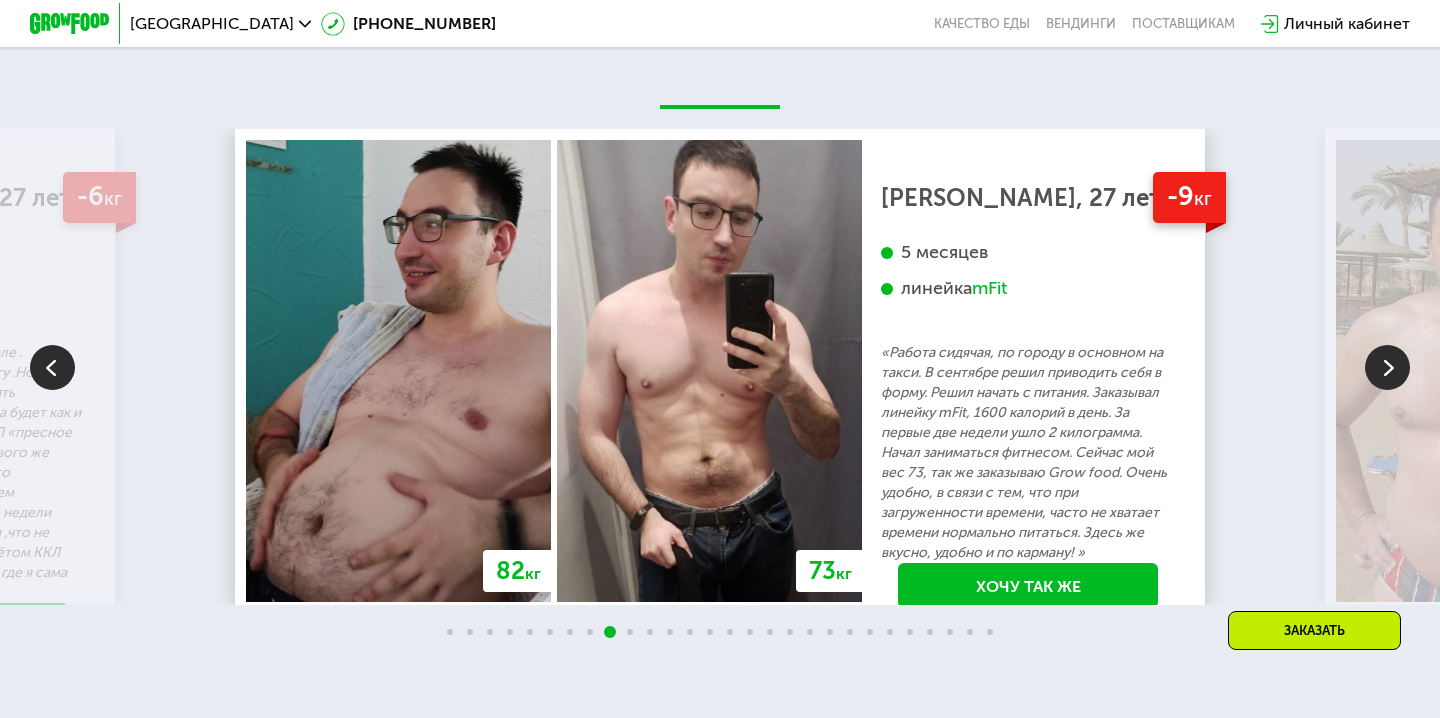 click at bounding box center (1387, 367) 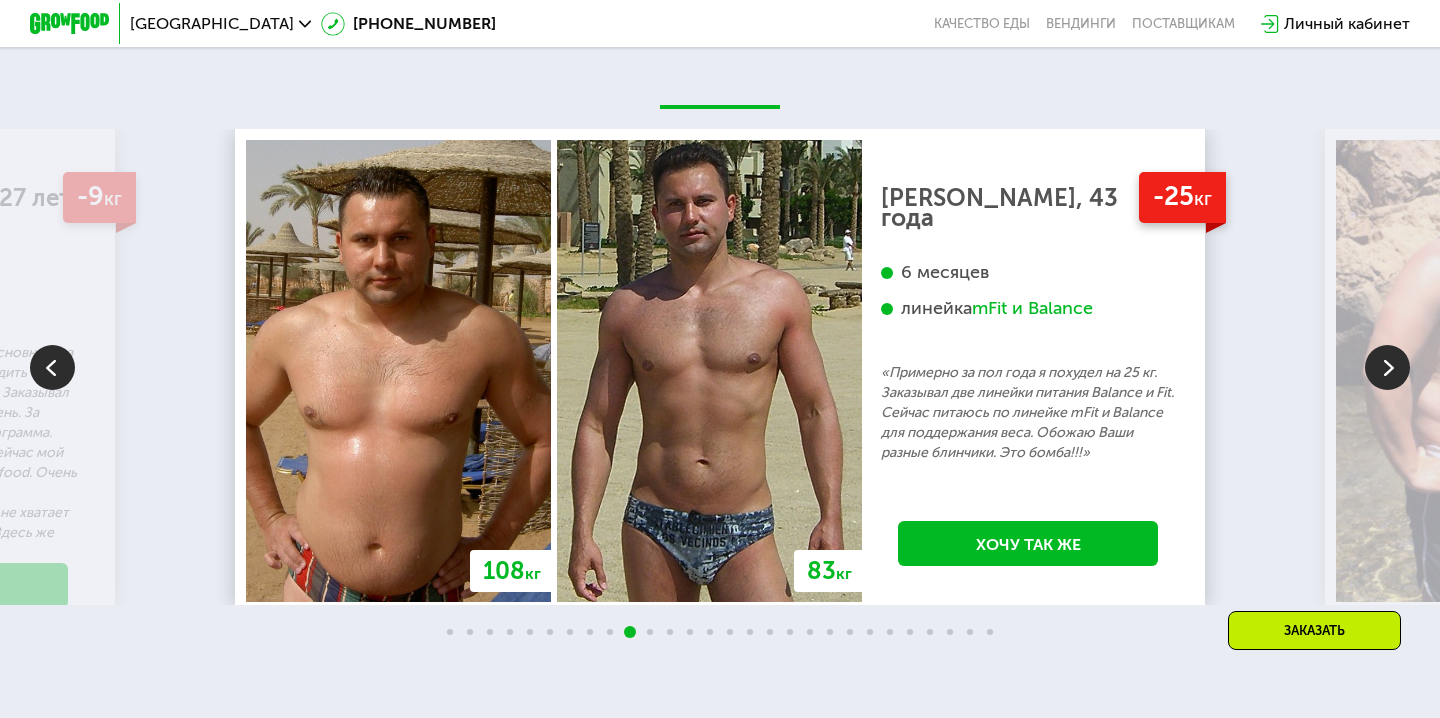 click at bounding box center (1387, 367) 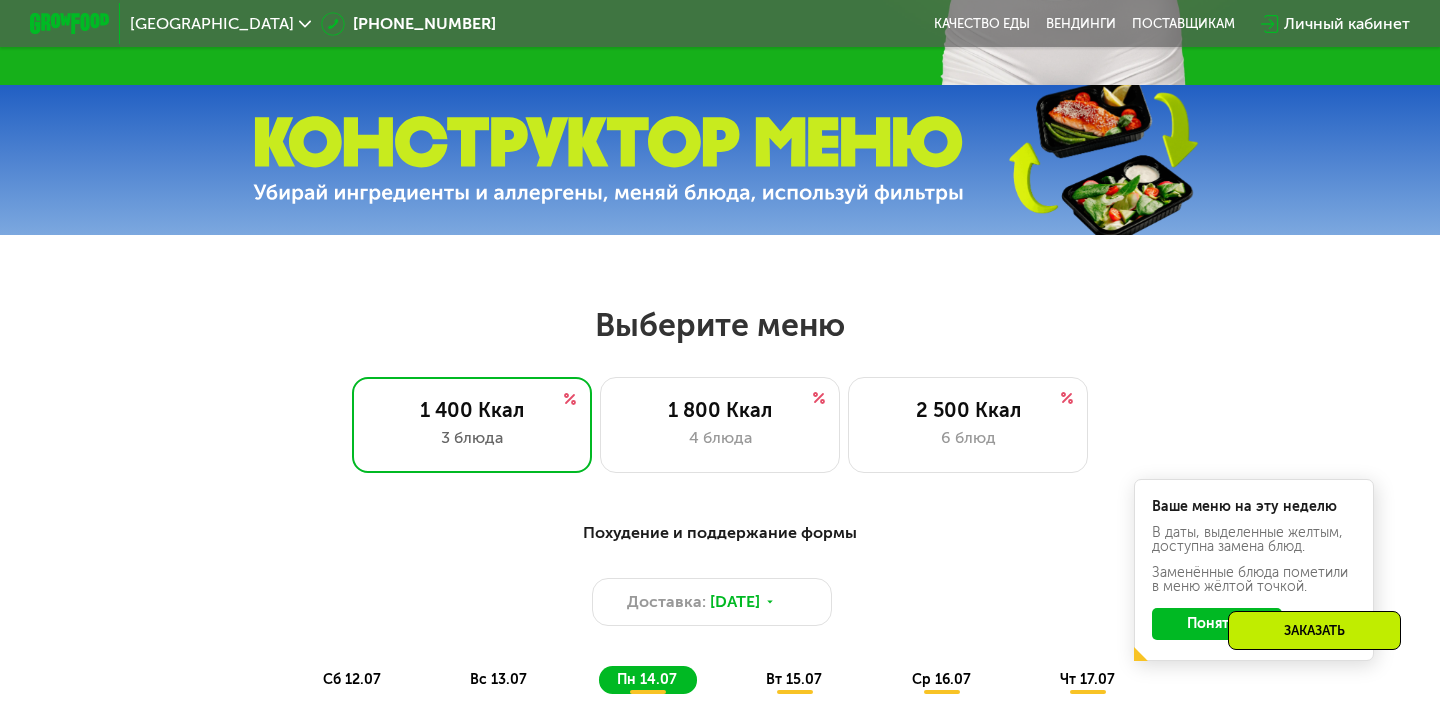 scroll, scrollTop: 0, scrollLeft: 0, axis: both 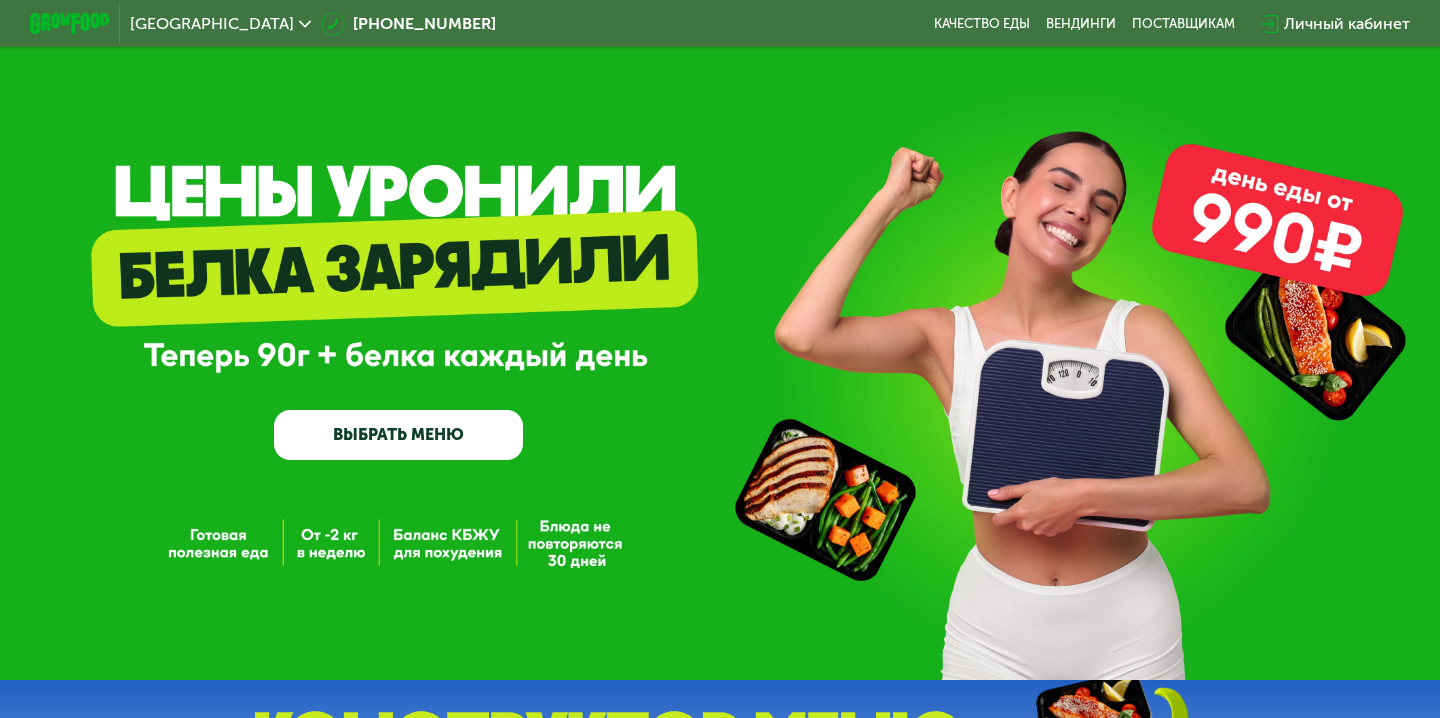 click on "ВЫБРАТЬ МЕНЮ" at bounding box center (398, 435) 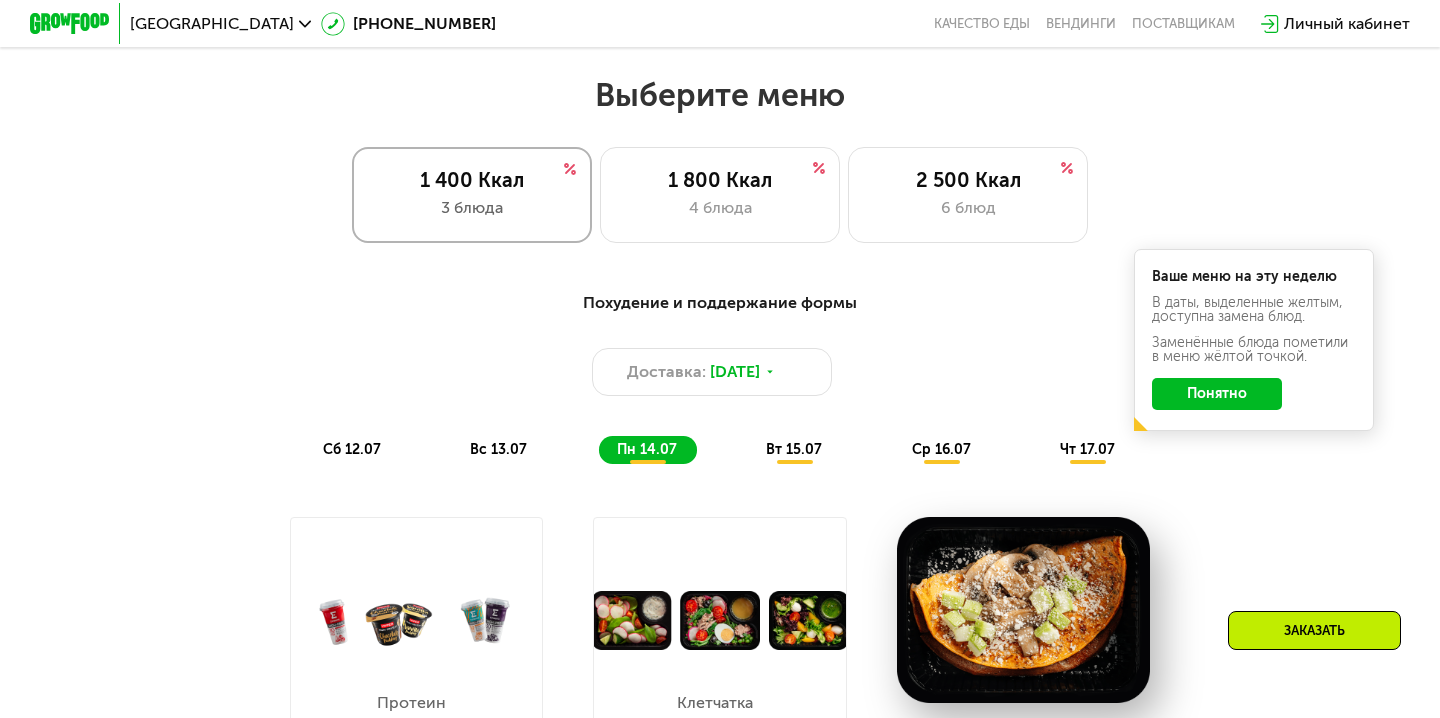 scroll, scrollTop: 853, scrollLeft: 0, axis: vertical 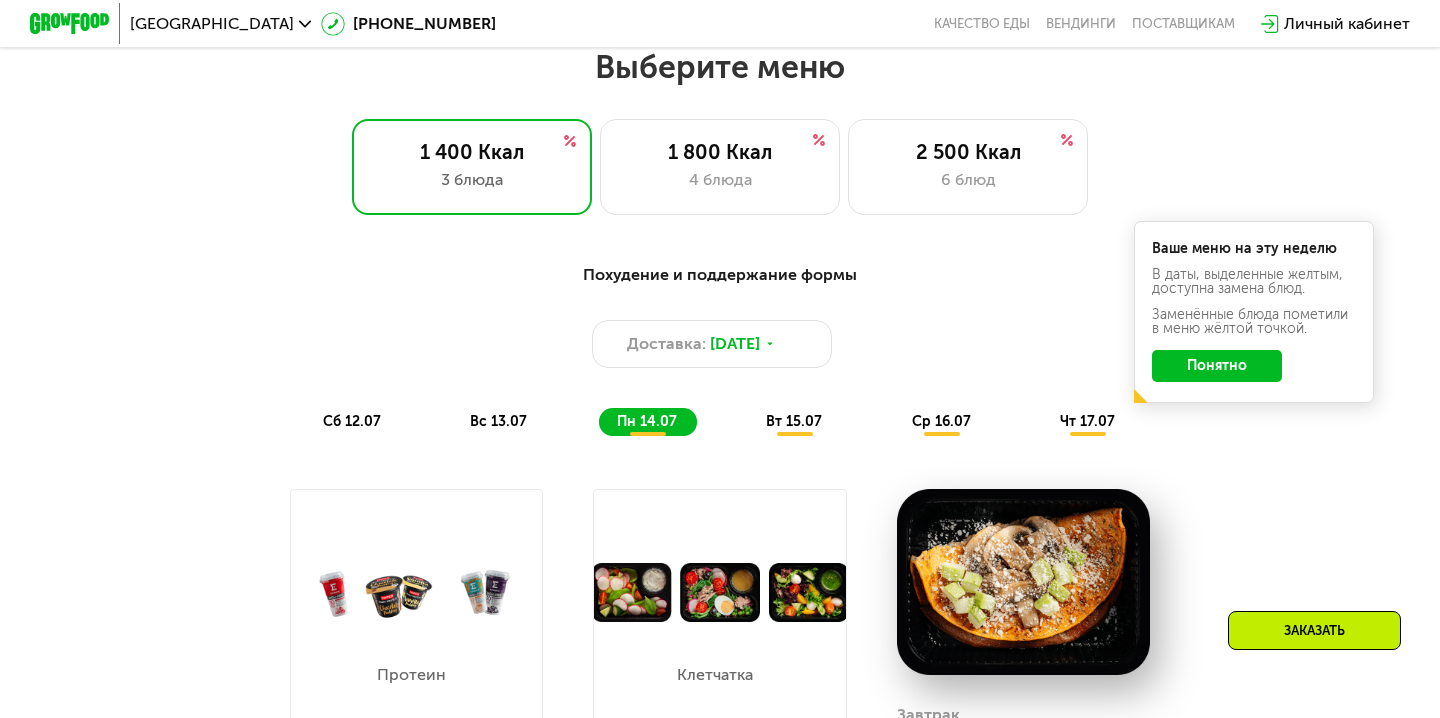 click on "Понятно" 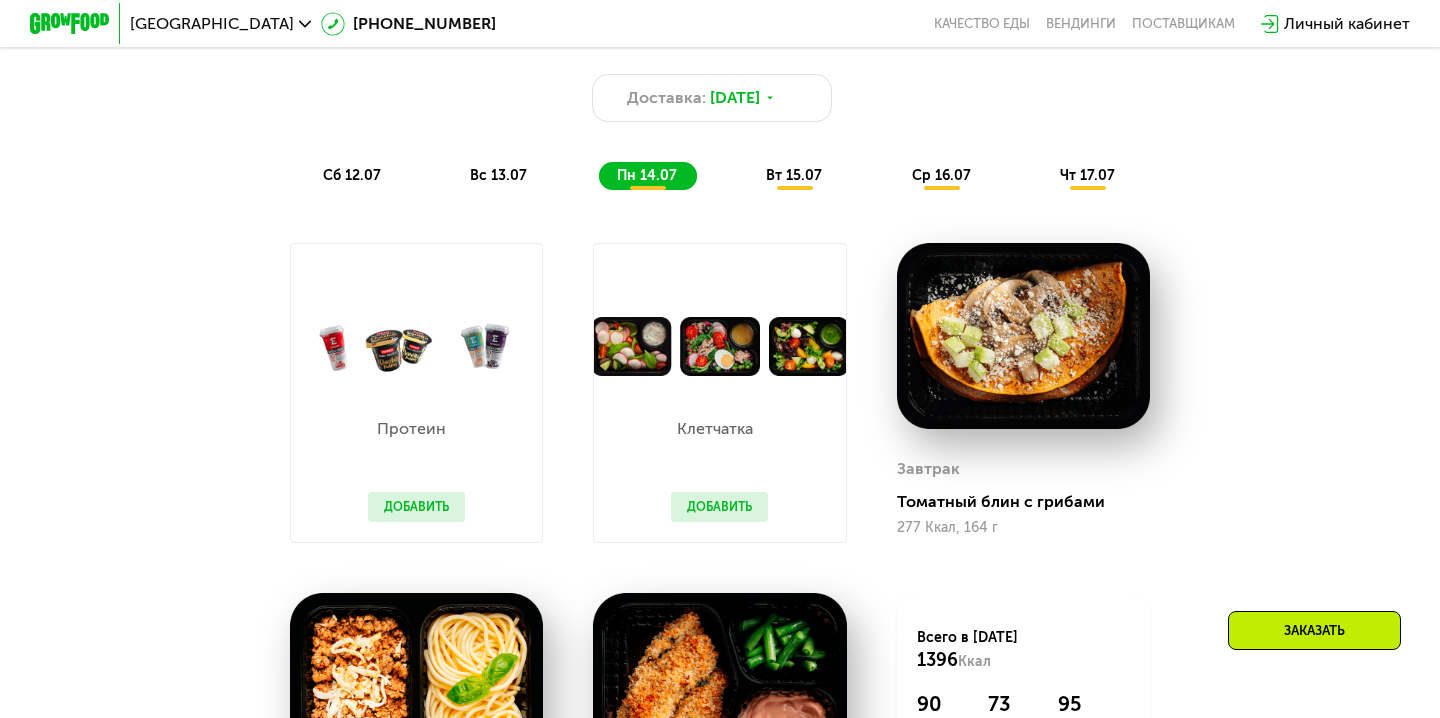 scroll, scrollTop: 1094, scrollLeft: 0, axis: vertical 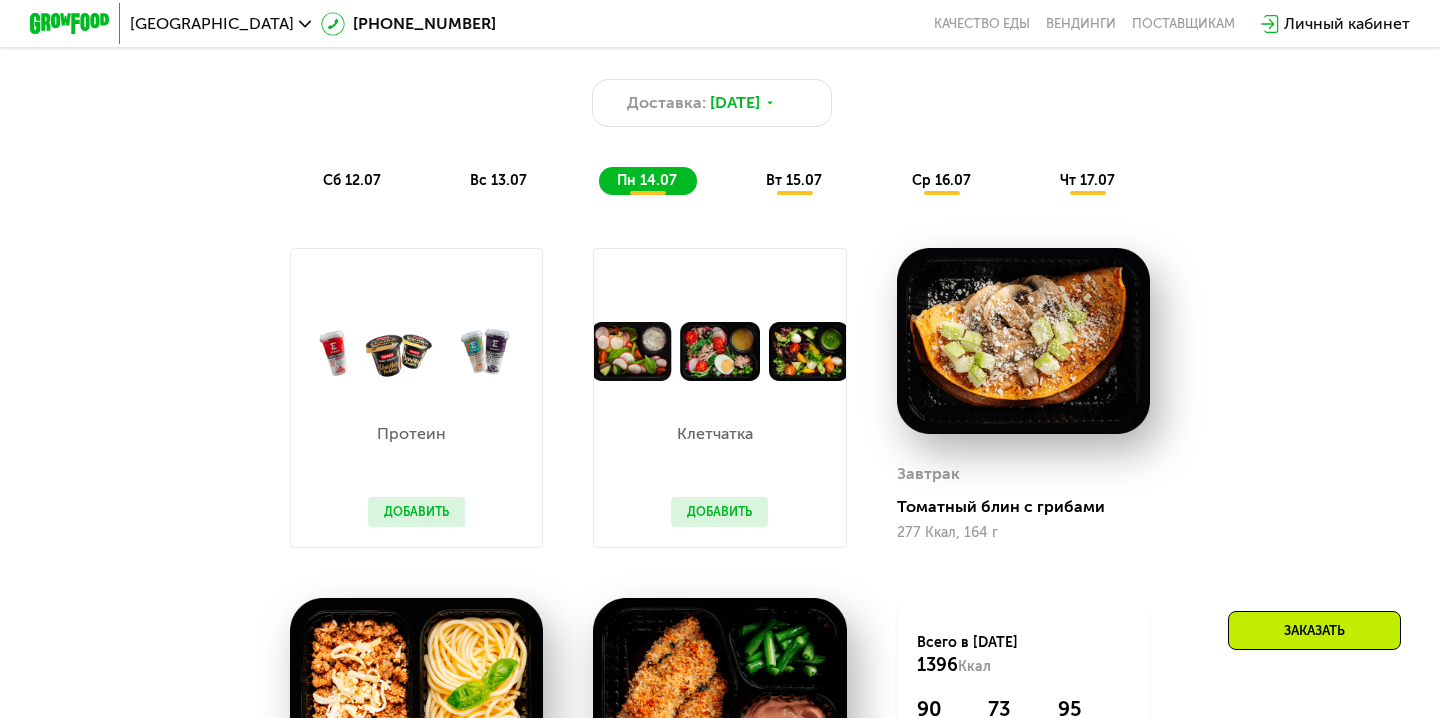 click on "Похудение и поддержание формы Доставка: [DATE] сб 12.07 вс 13.07 пн 14.07 вт 15.07 ср 16.07 чт 17.07" at bounding box center (720, 108) 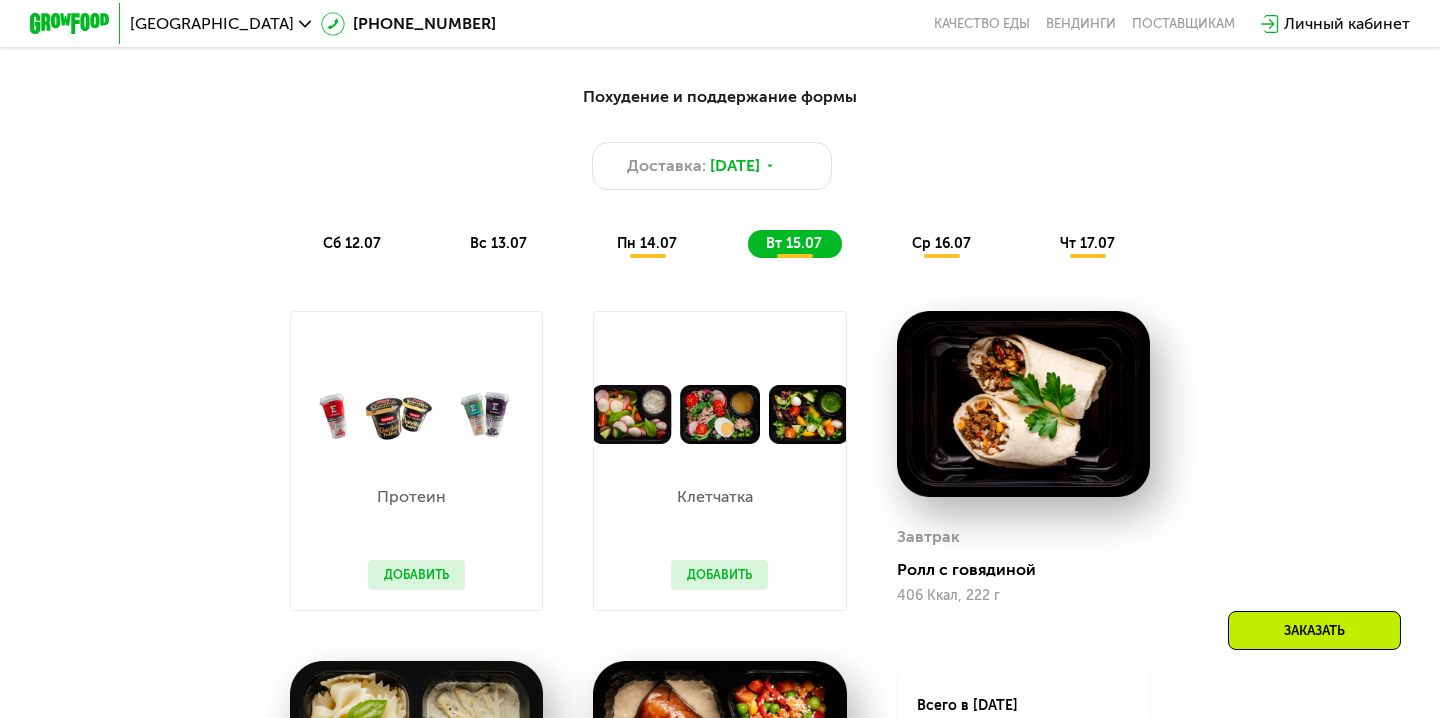 scroll, scrollTop: 992, scrollLeft: 0, axis: vertical 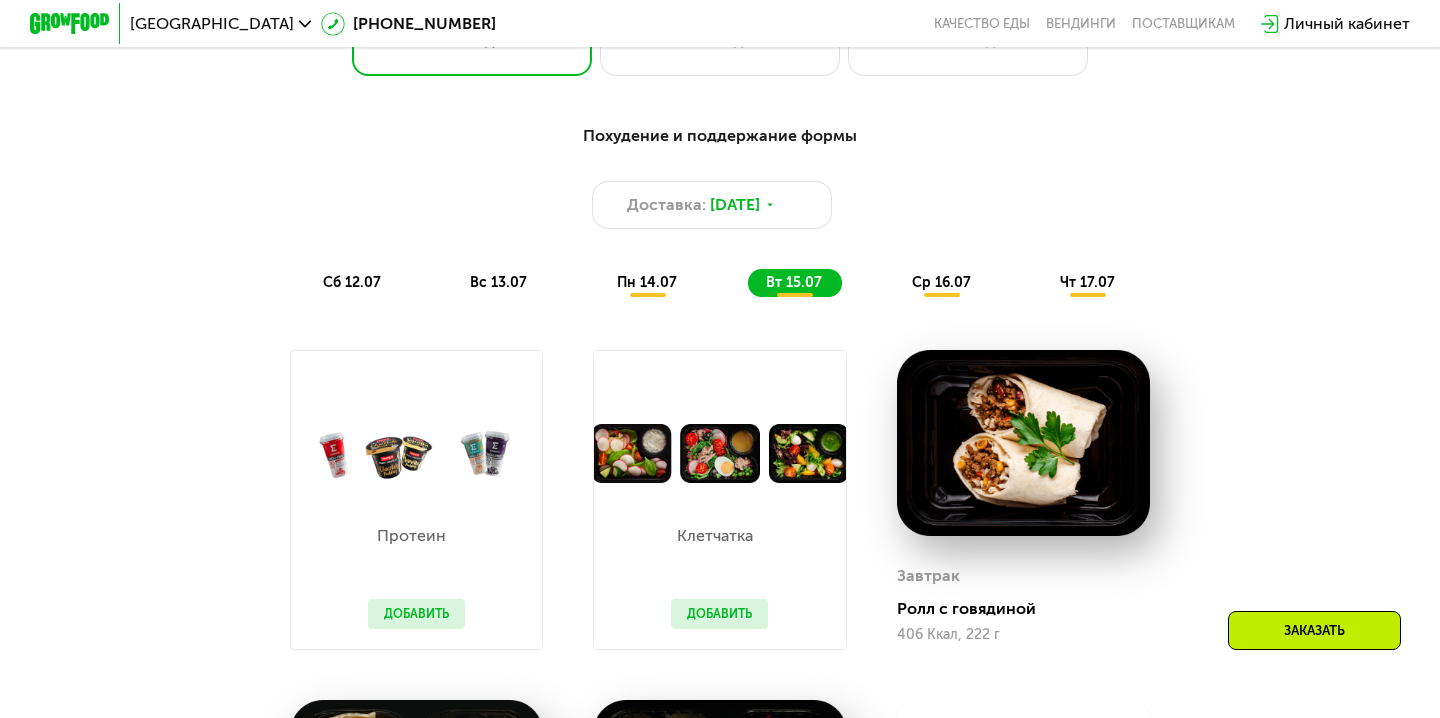 click on "сб 12.07" at bounding box center (352, 282) 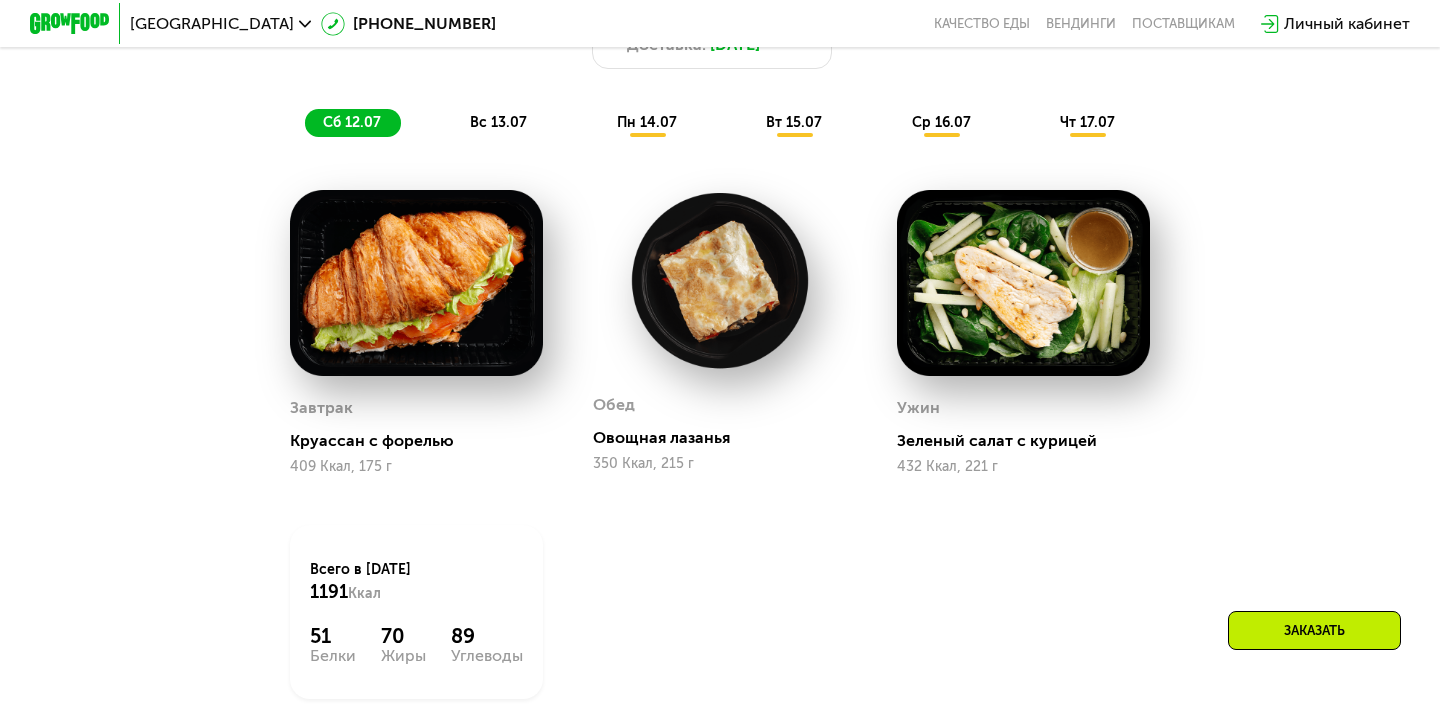 scroll, scrollTop: 1154, scrollLeft: 0, axis: vertical 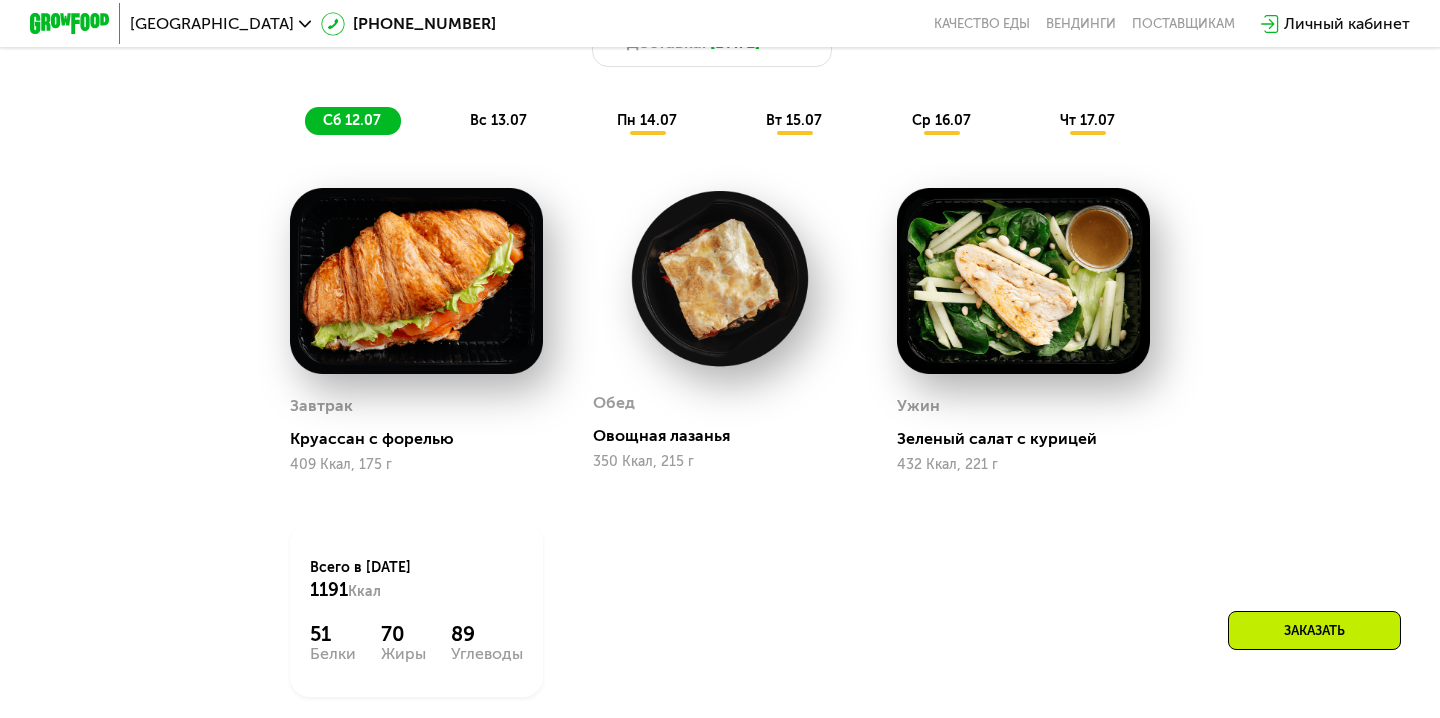 click on "вс 13.07" at bounding box center (498, 120) 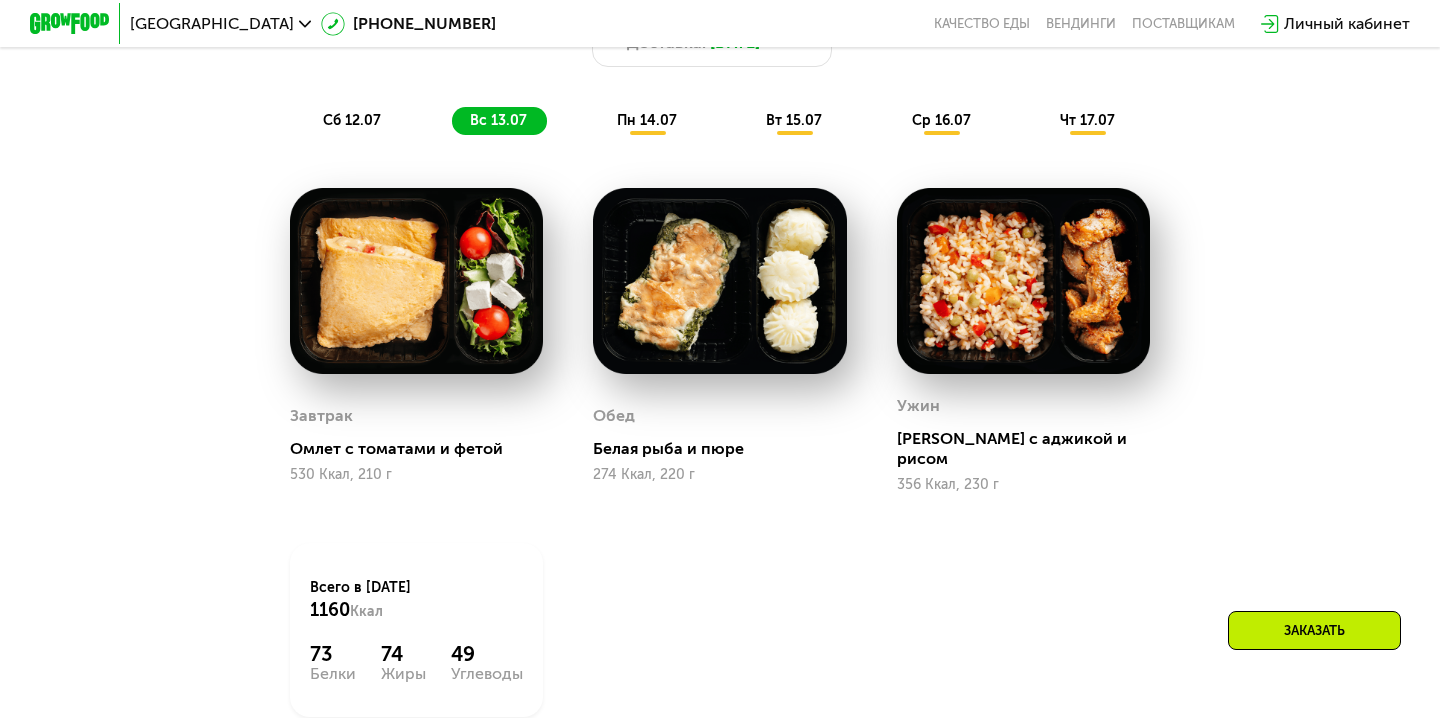 click on "пн 14.07" at bounding box center (647, 120) 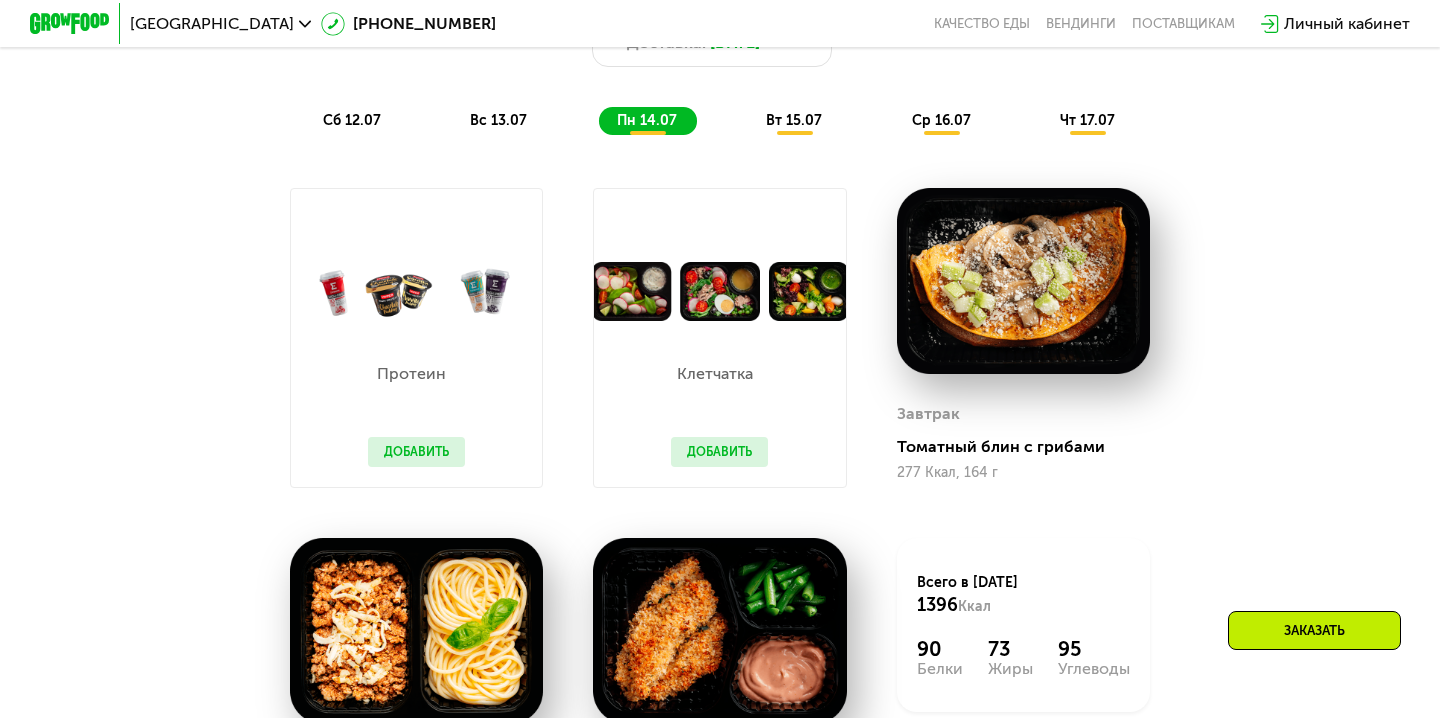 click on "вт 15.07" at bounding box center [794, 120] 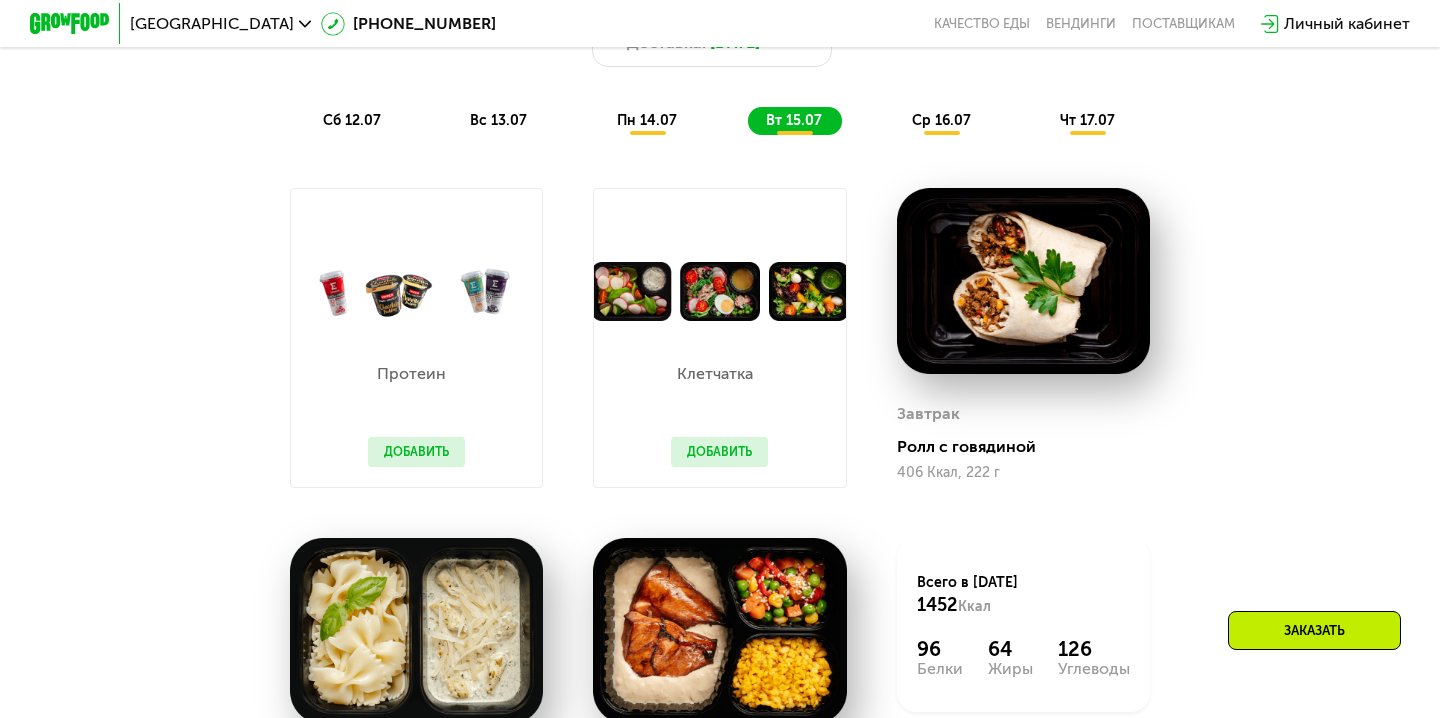 click on "сб 12.07 вс 13.07 пн 14.07 вт 15.07 ср 16.07 чт 17.07" at bounding box center [720, 121] 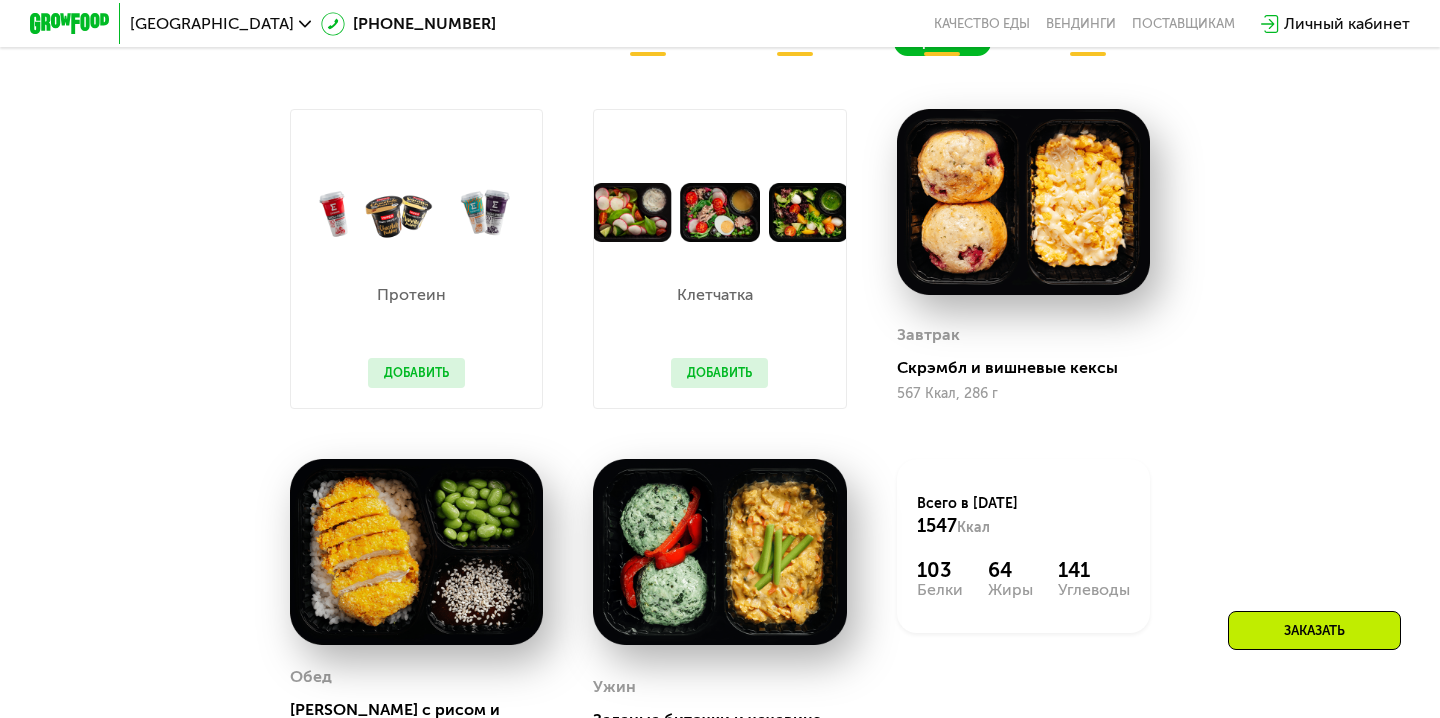 scroll, scrollTop: 1142, scrollLeft: 0, axis: vertical 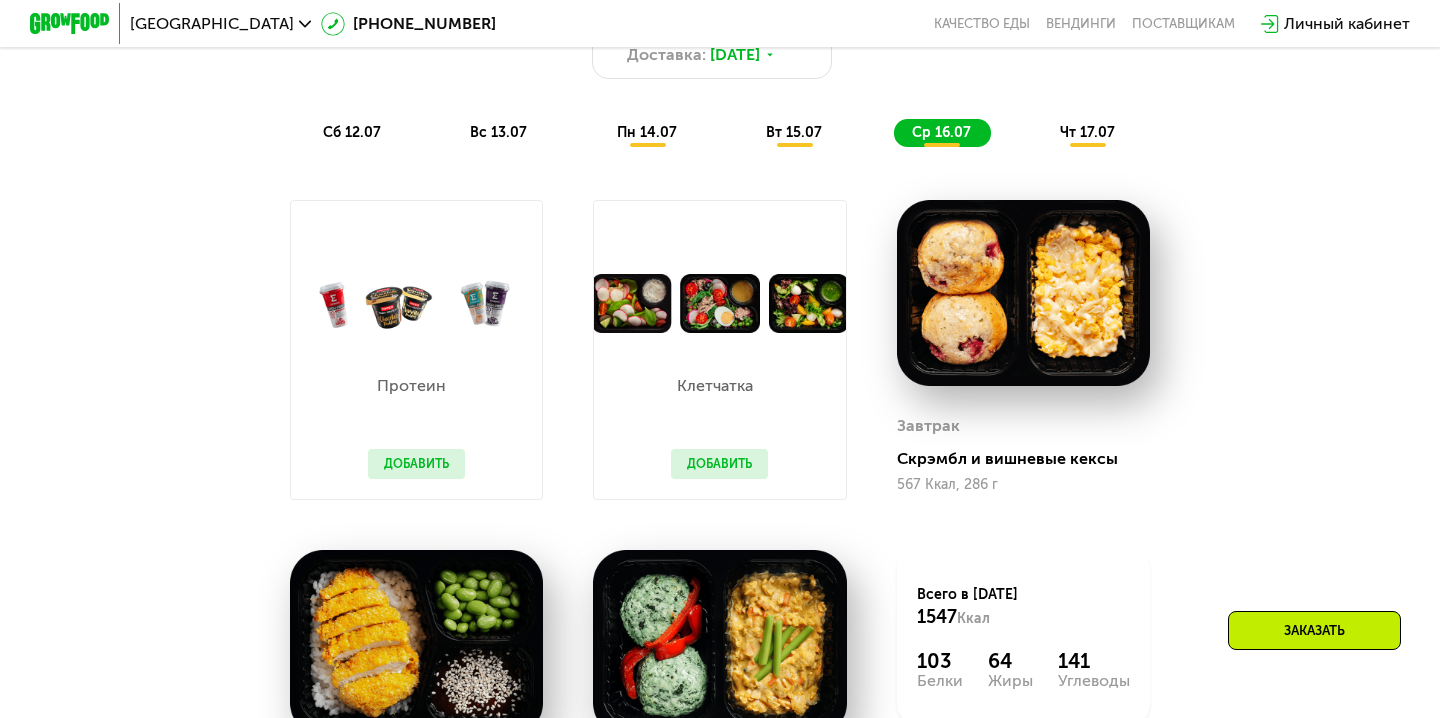 click on "чт 17.07" at bounding box center (1087, 132) 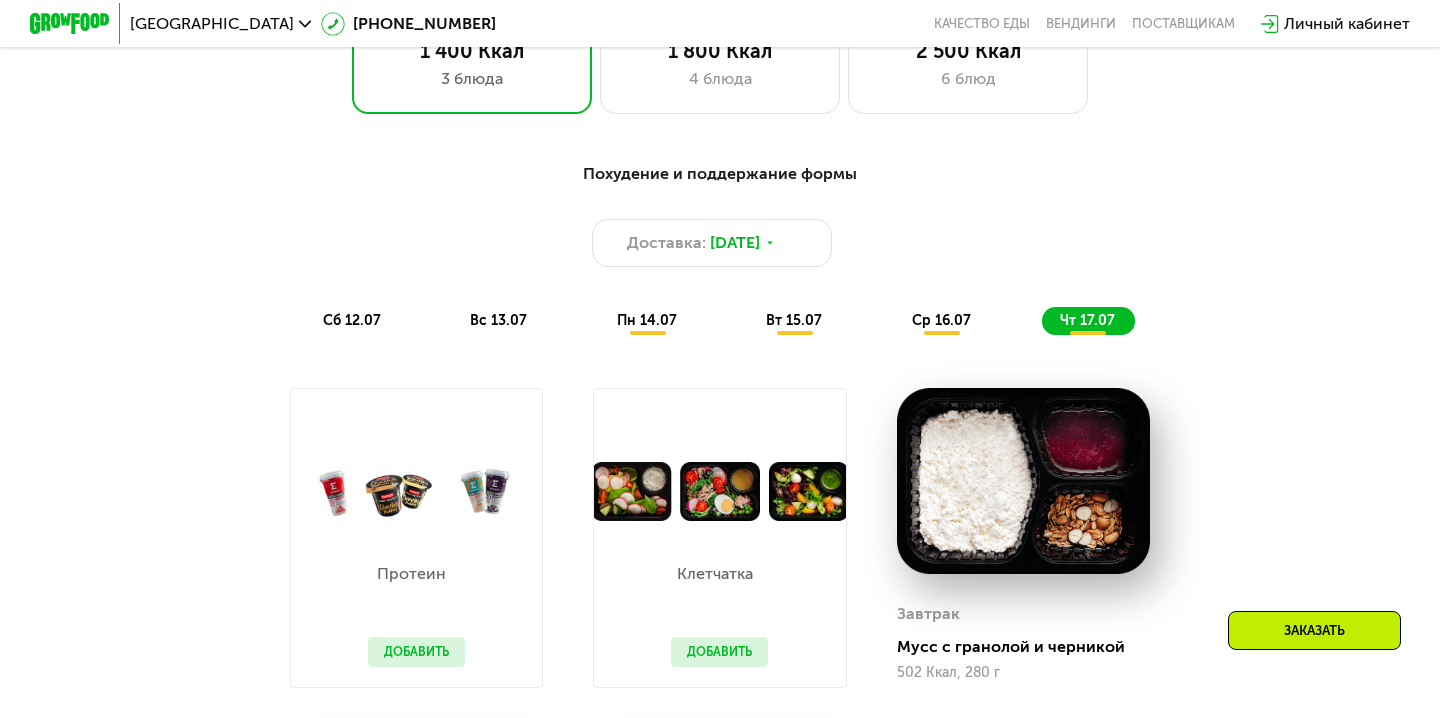 scroll, scrollTop: 795, scrollLeft: 0, axis: vertical 